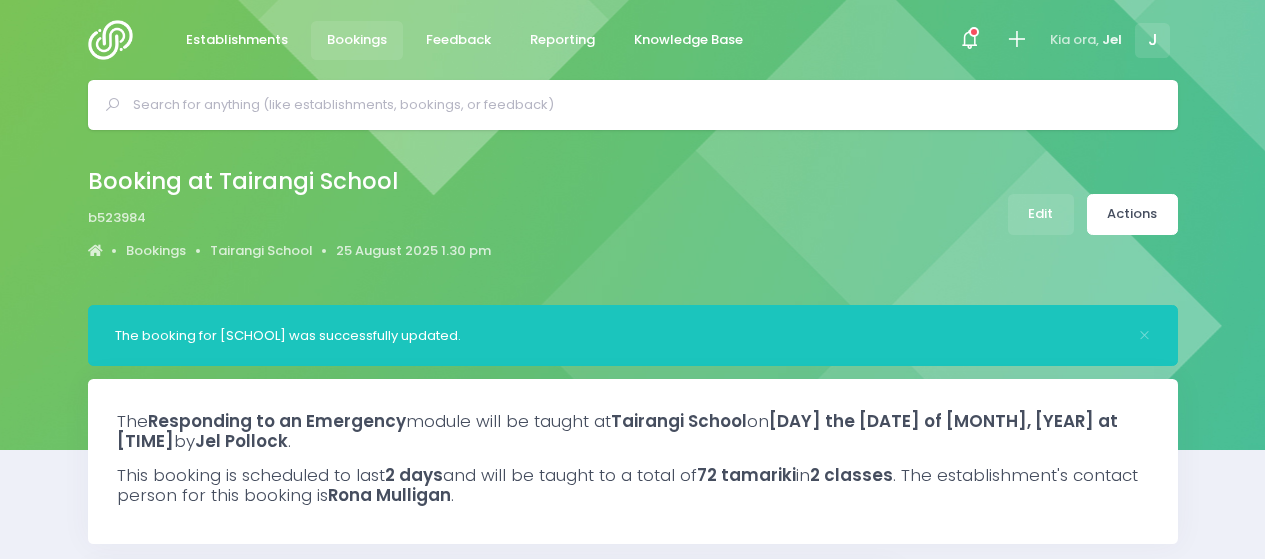 select on "5" 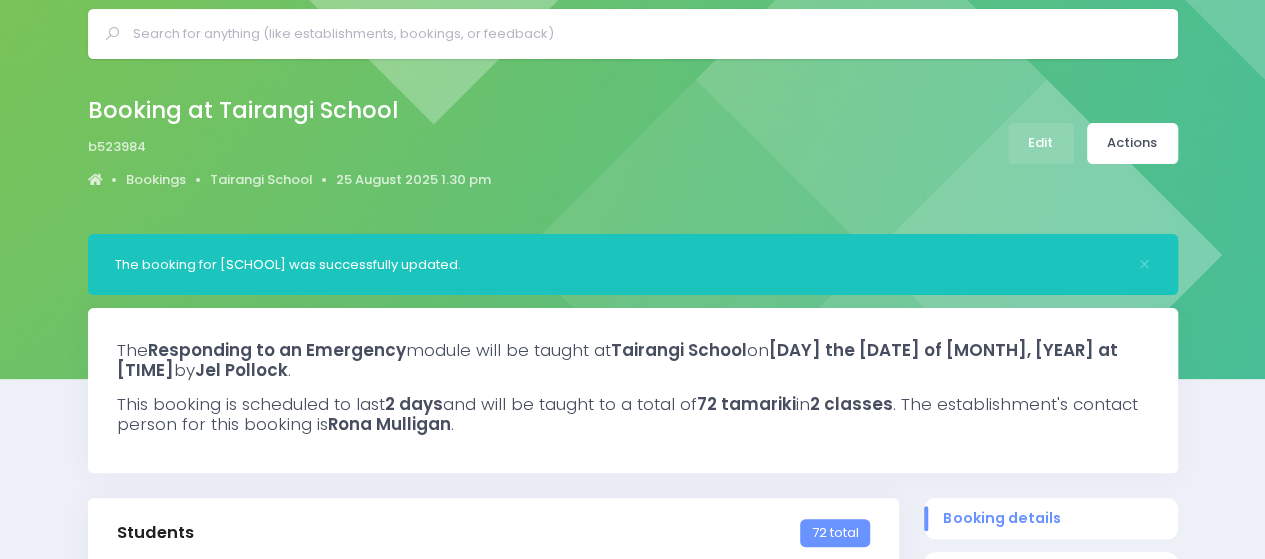 scroll, scrollTop: 0, scrollLeft: 0, axis: both 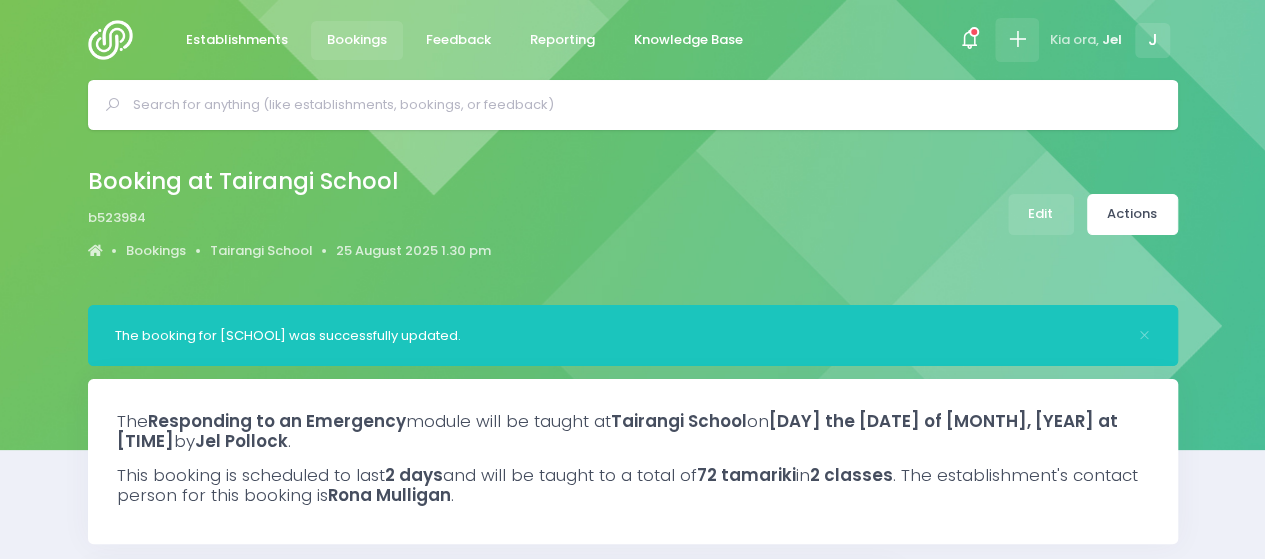 click at bounding box center (1017, 40) 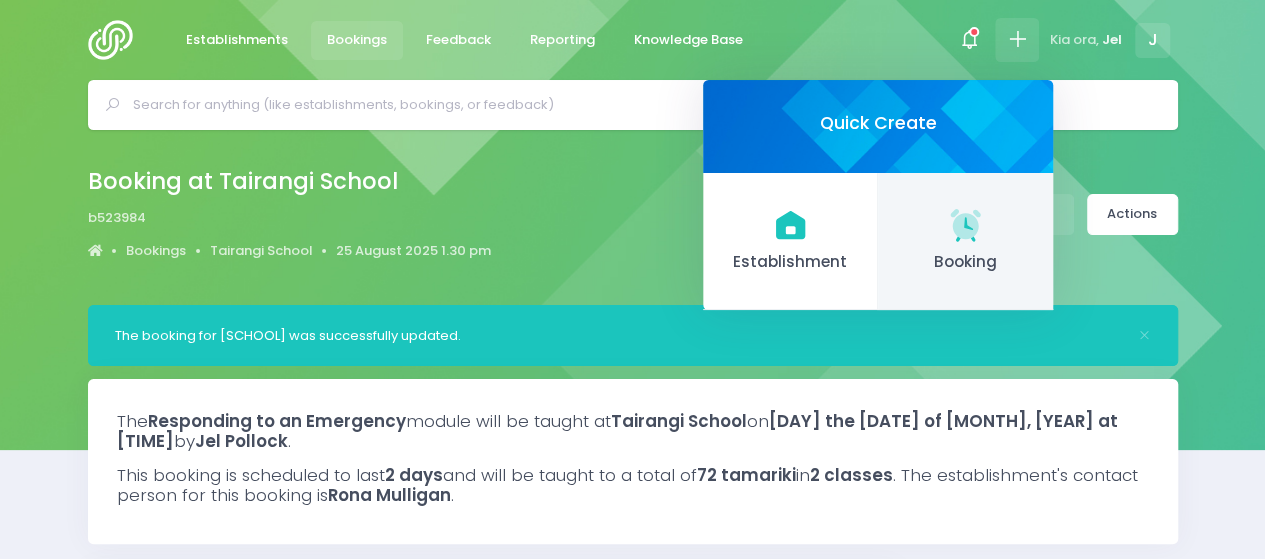 click 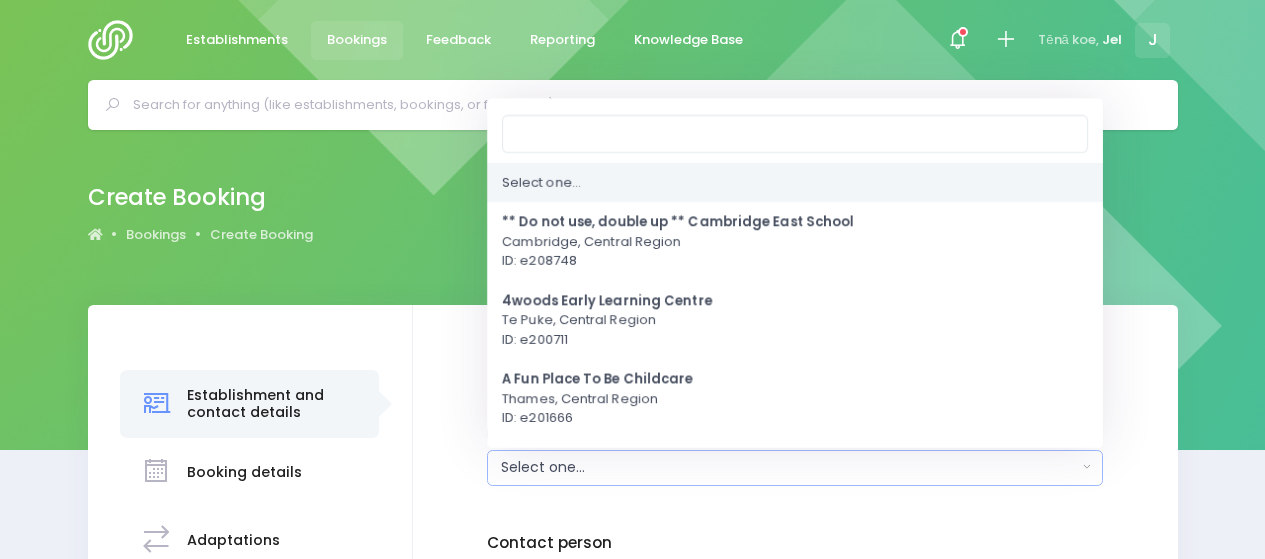 scroll, scrollTop: 0, scrollLeft: 0, axis: both 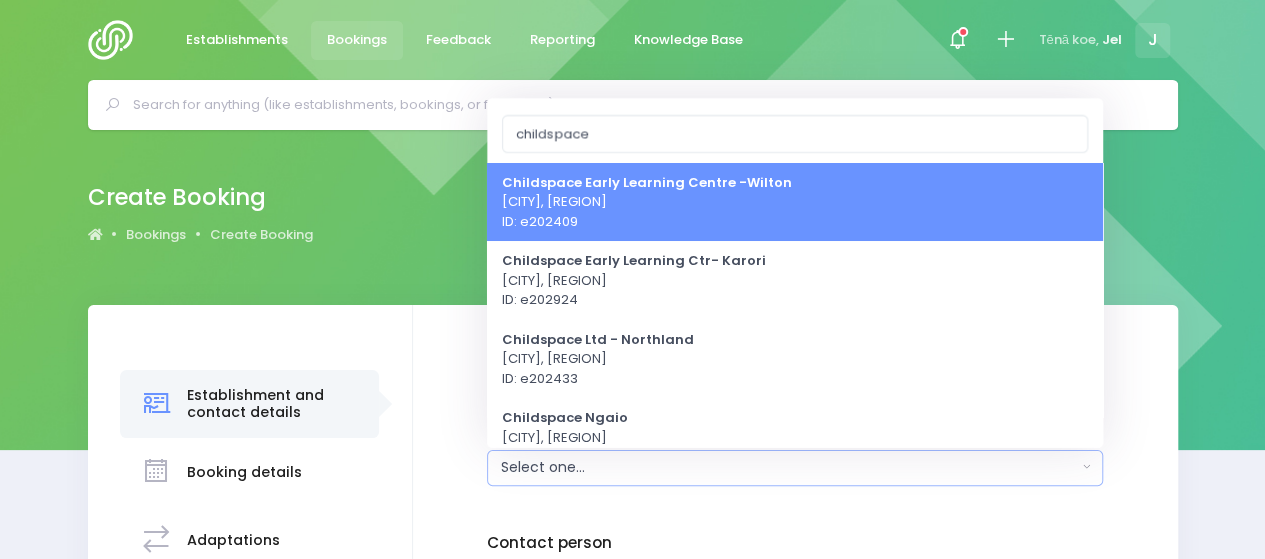 type on "childspace" 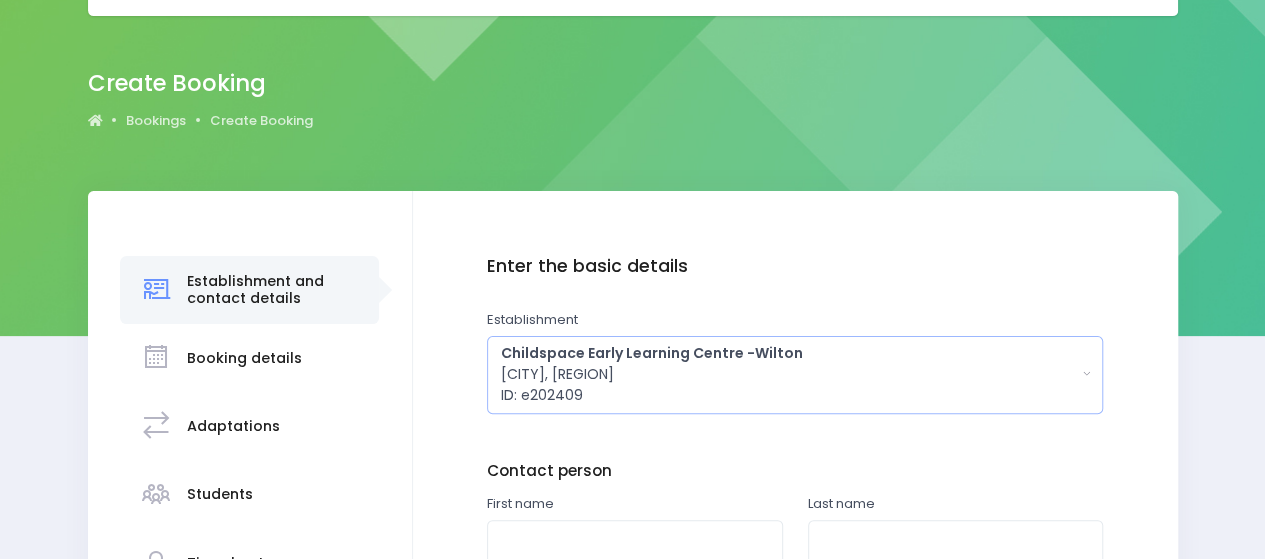 scroll, scrollTop: 300, scrollLeft: 0, axis: vertical 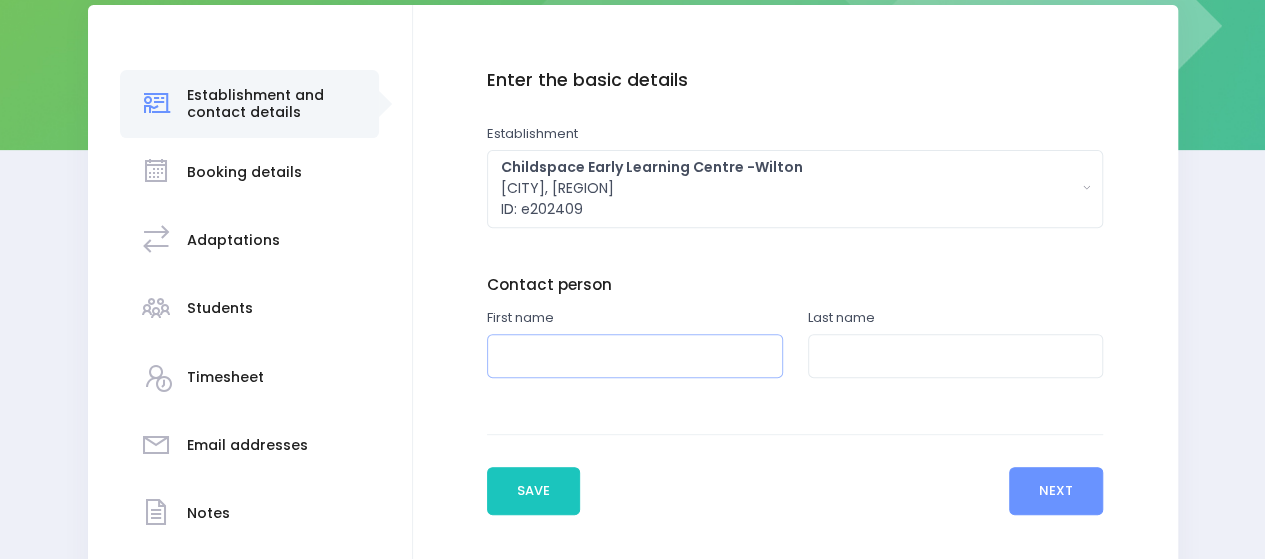 click at bounding box center [635, 356] 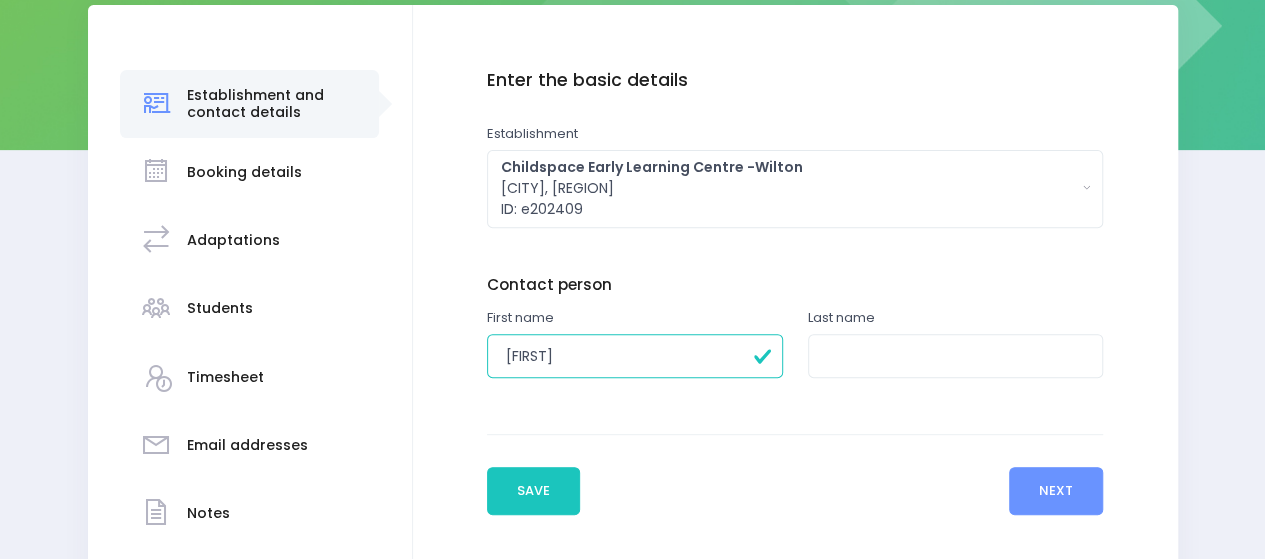 type on "Rachel" 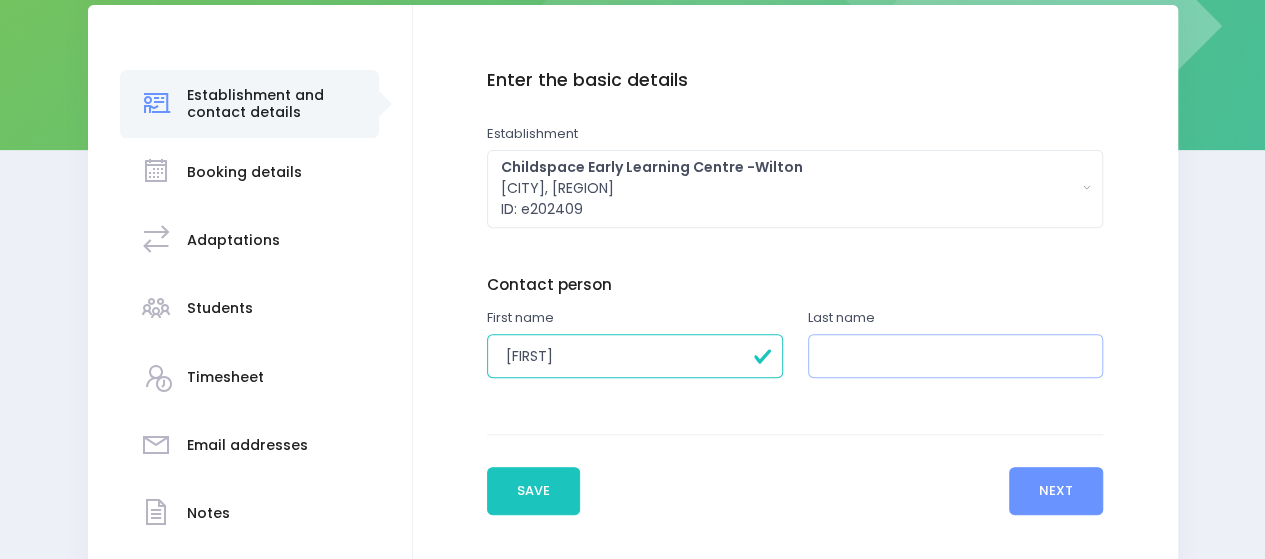 click at bounding box center (956, 356) 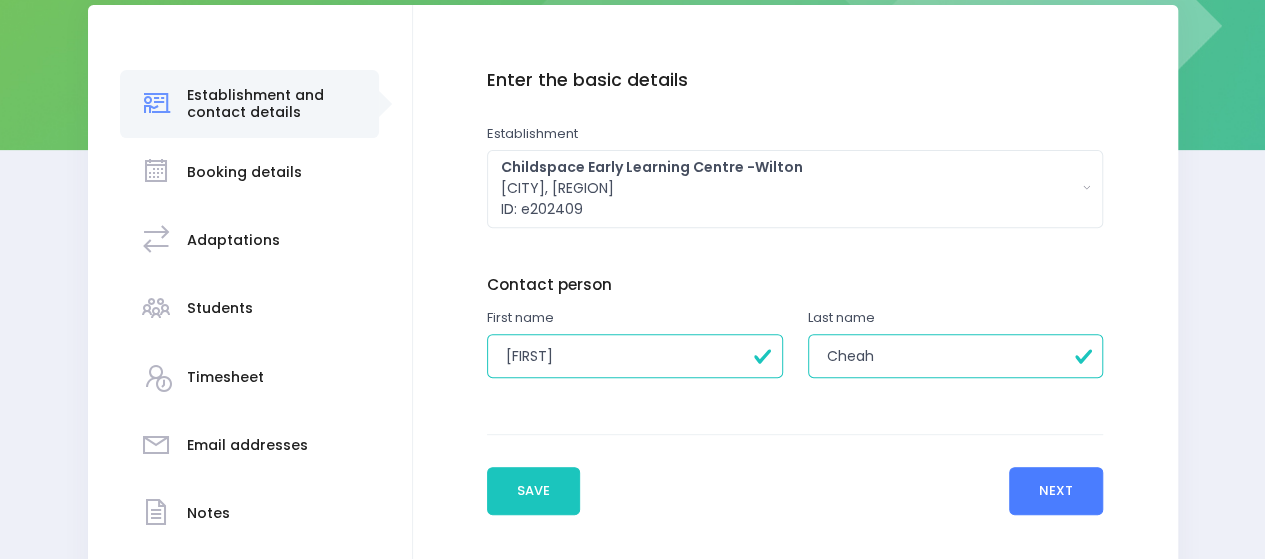 type on "Cheah" 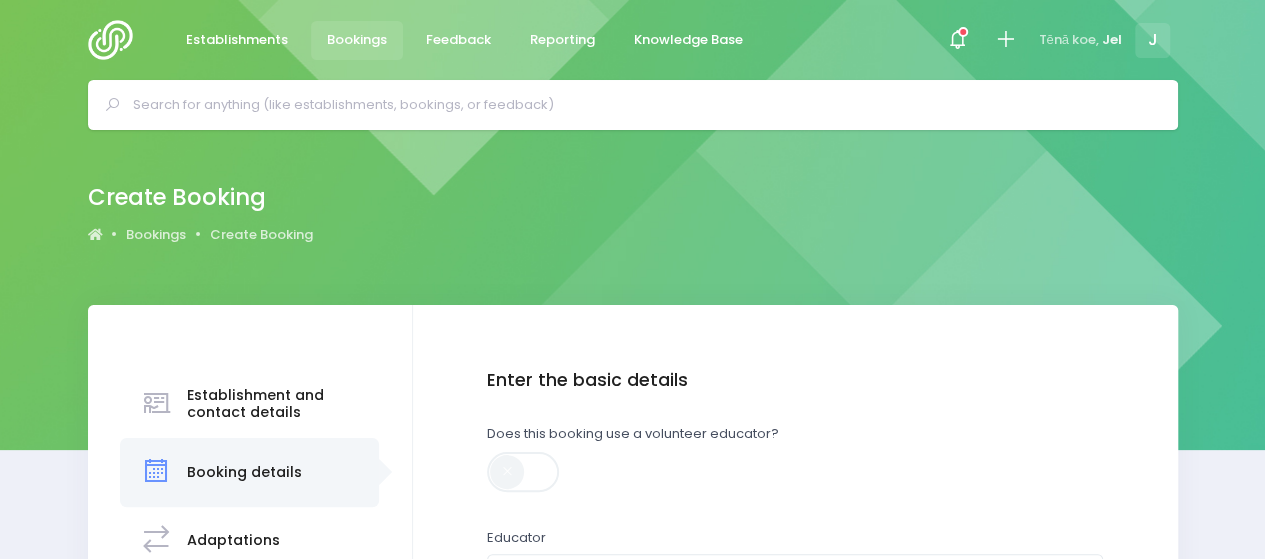 scroll, scrollTop: 300, scrollLeft: 0, axis: vertical 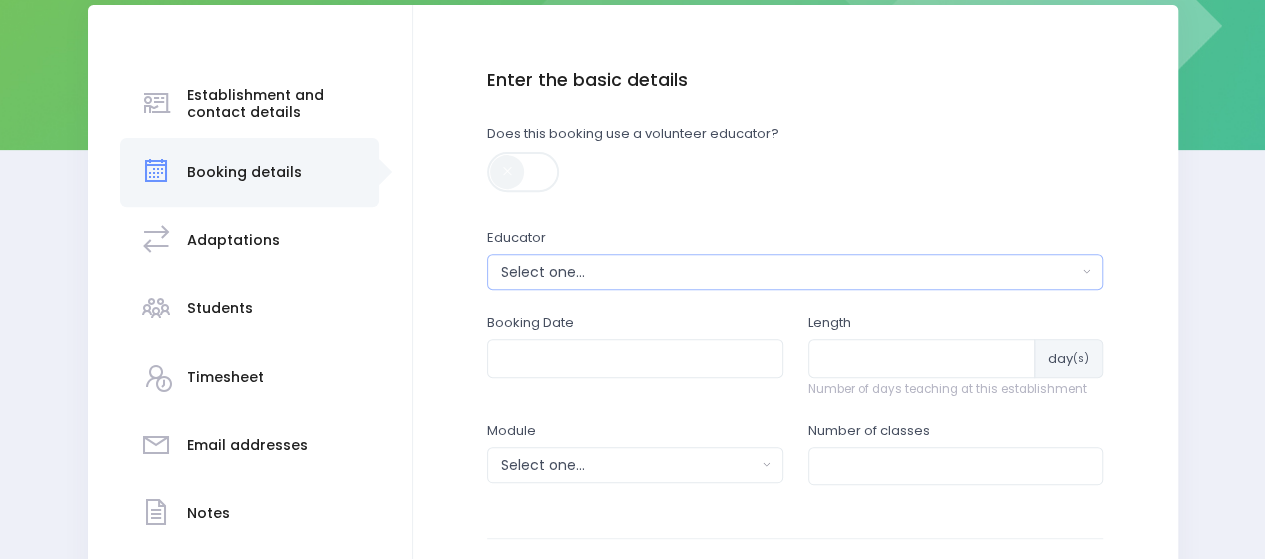 click on "Select one..." at bounding box center (795, 272) 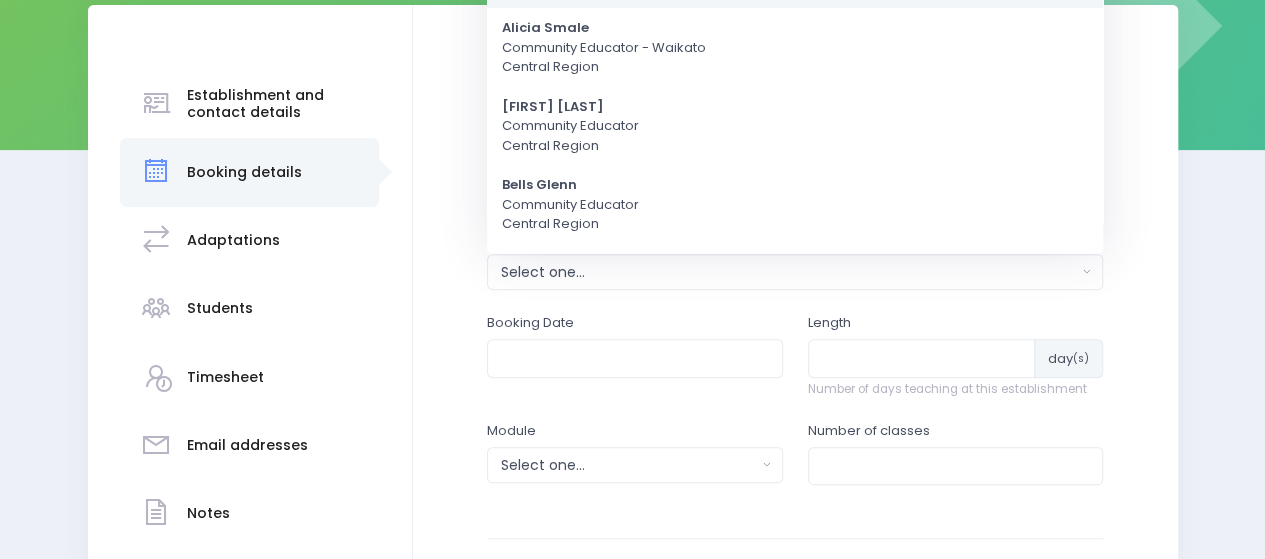 scroll, scrollTop: 0, scrollLeft: 0, axis: both 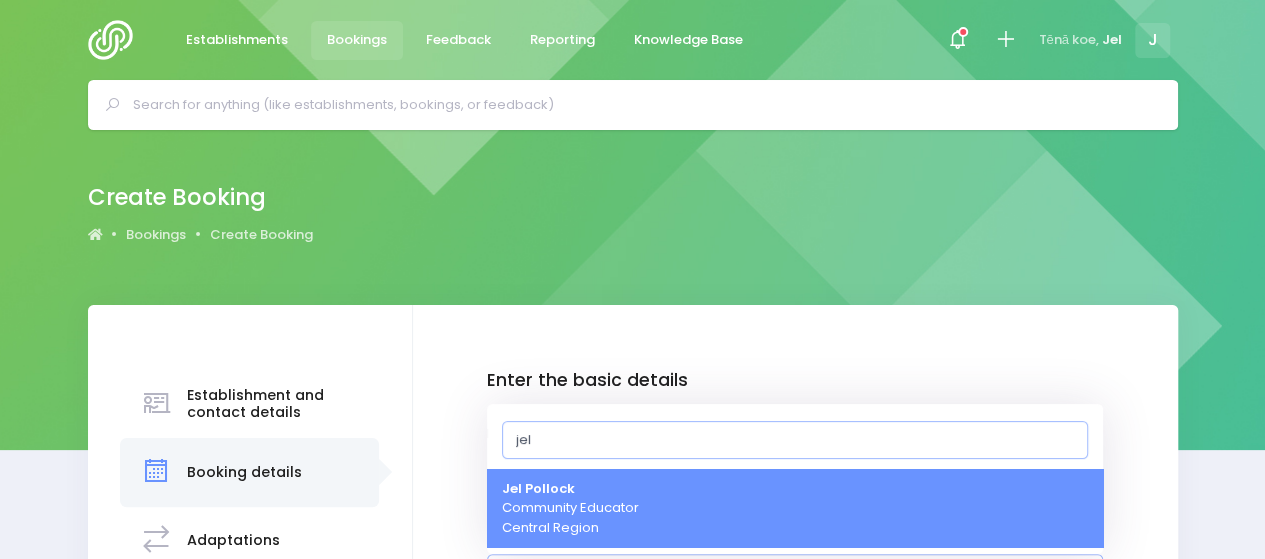 type on "jel" 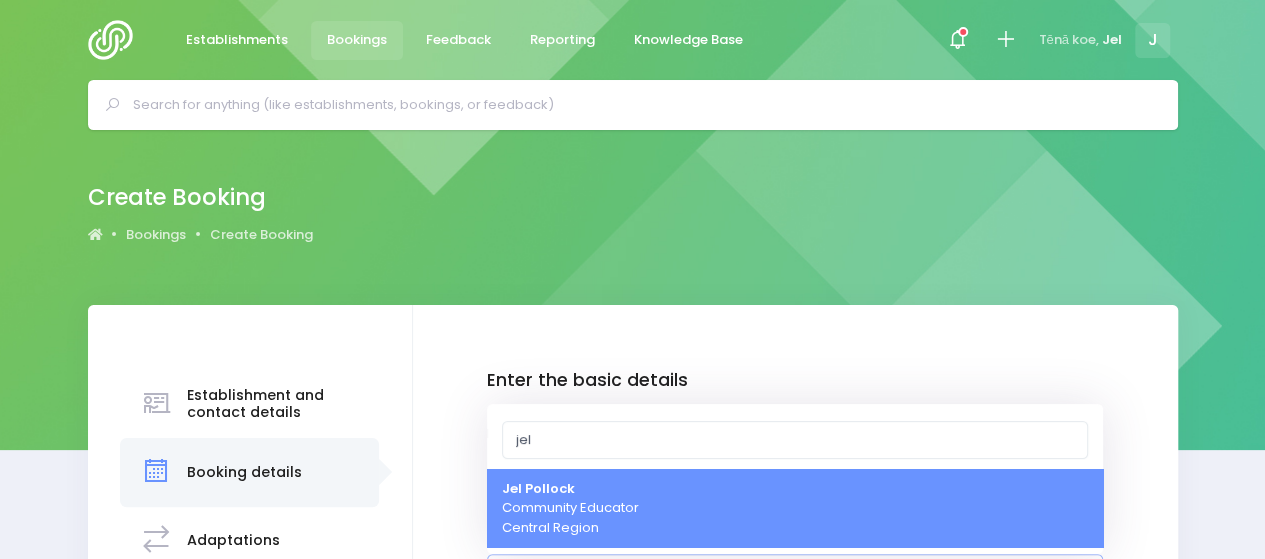 click on "Jel Pollock Community Educator Central Region" at bounding box center (570, 508) 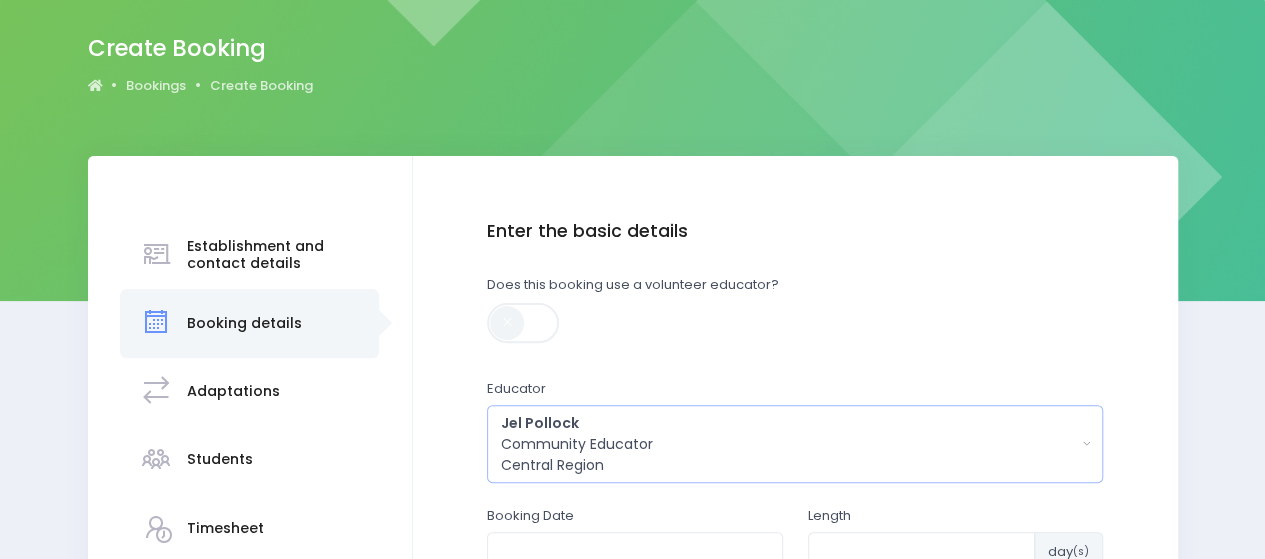 scroll, scrollTop: 230, scrollLeft: 0, axis: vertical 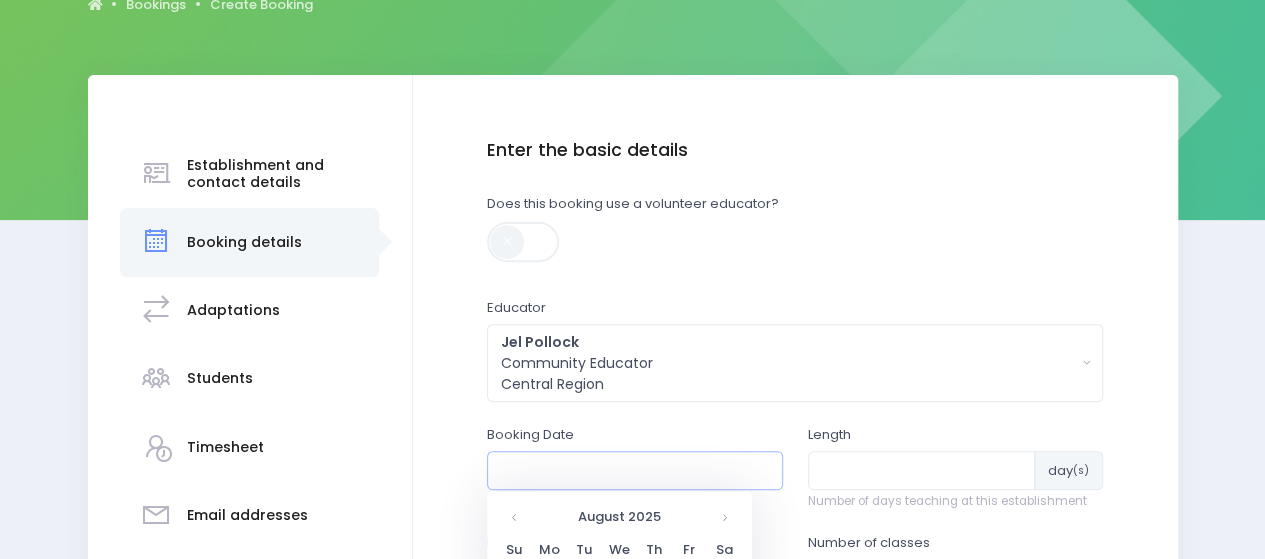 click at bounding box center (635, 470) 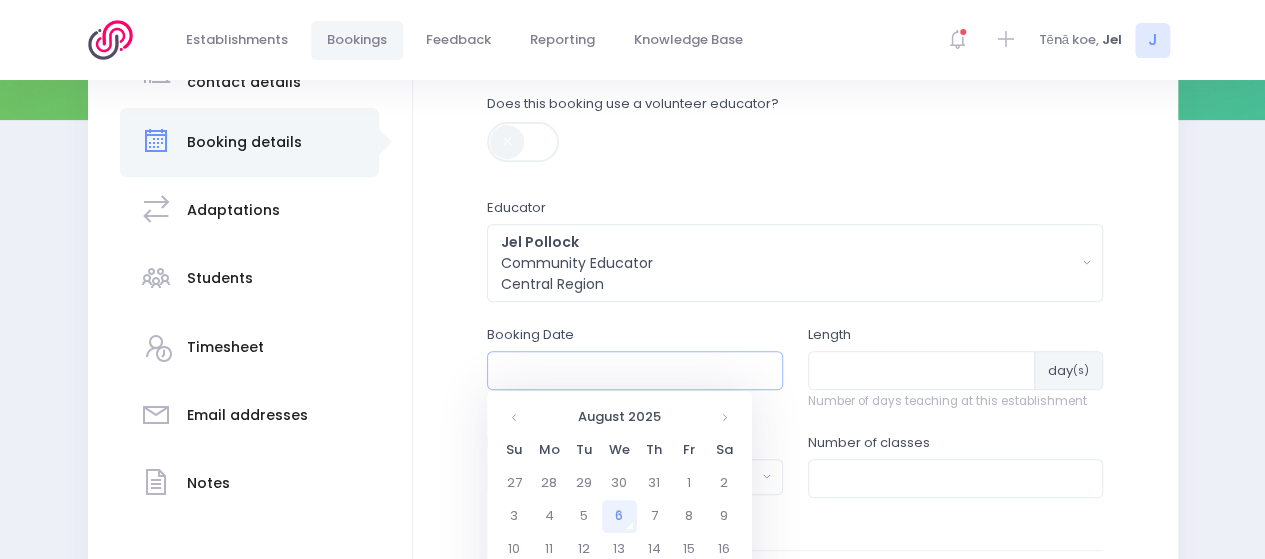 scroll, scrollTop: 430, scrollLeft: 0, axis: vertical 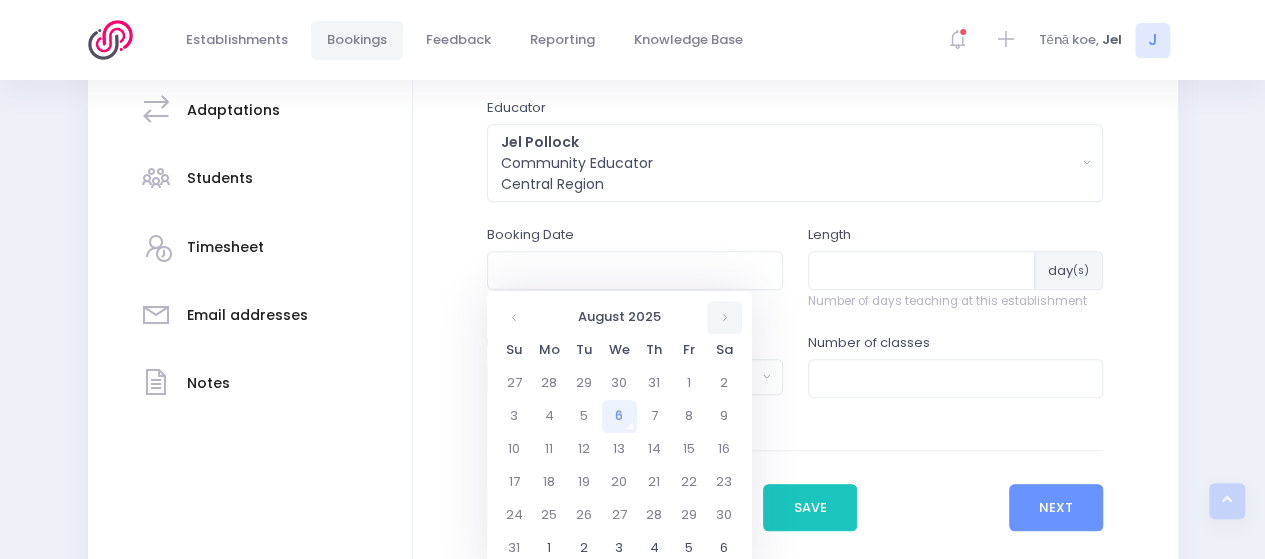click at bounding box center (724, 317) 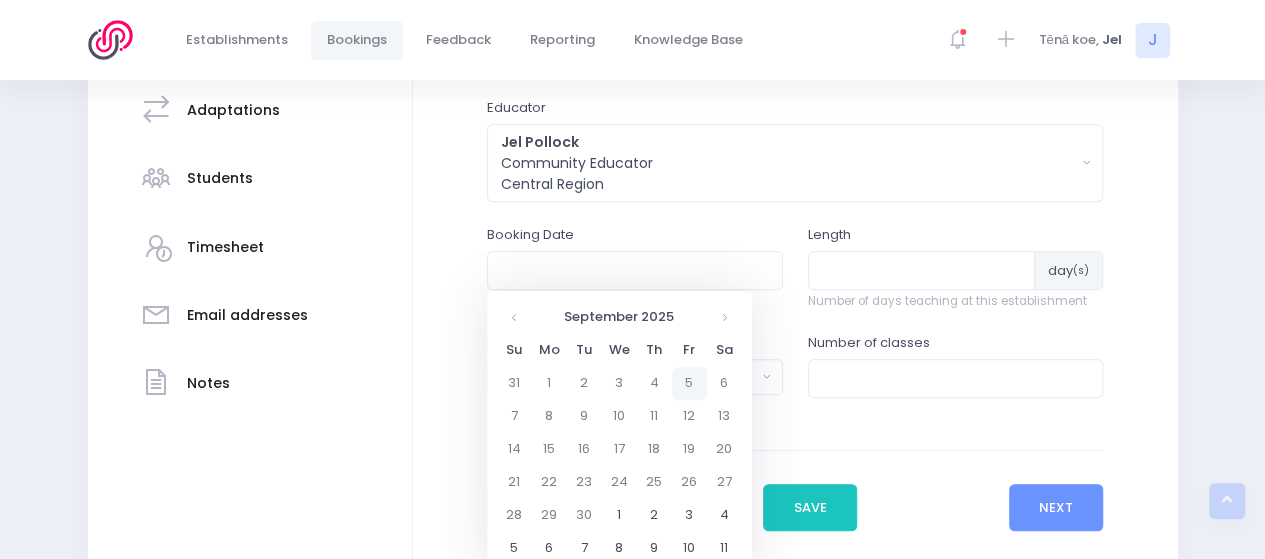 click on "5" at bounding box center (689, 383) 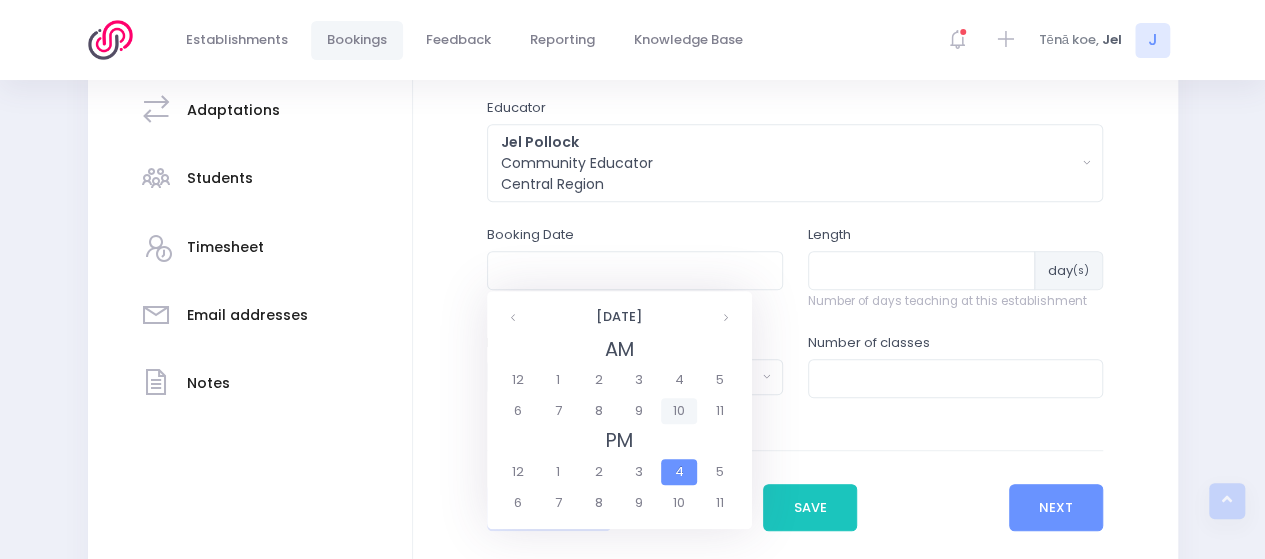 click on "10" at bounding box center (678, 411) 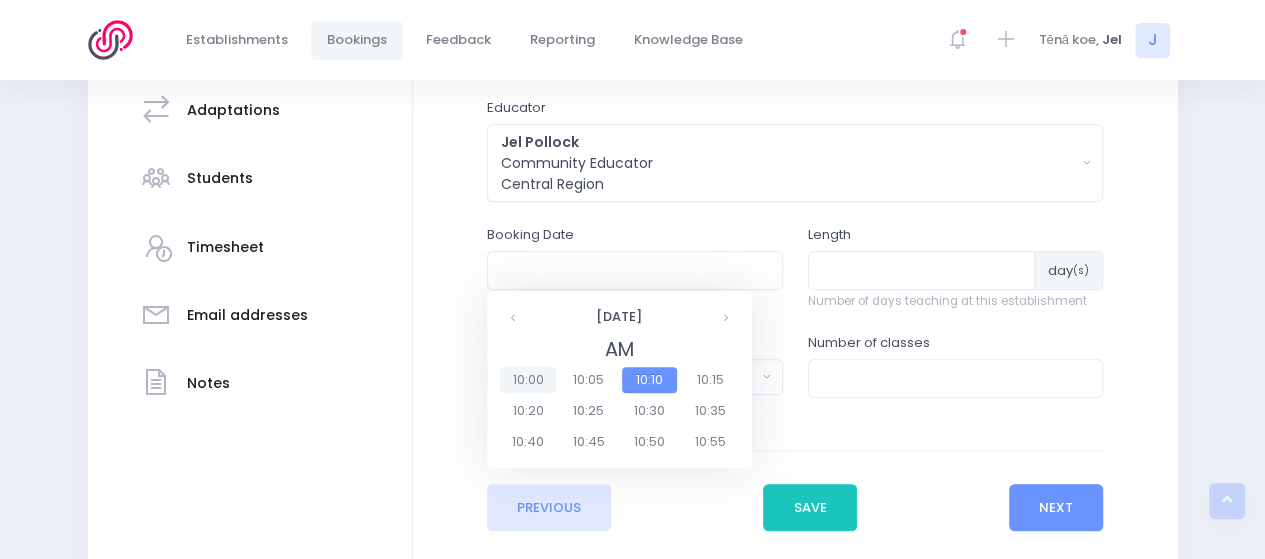 click on "10:00" at bounding box center (528, 380) 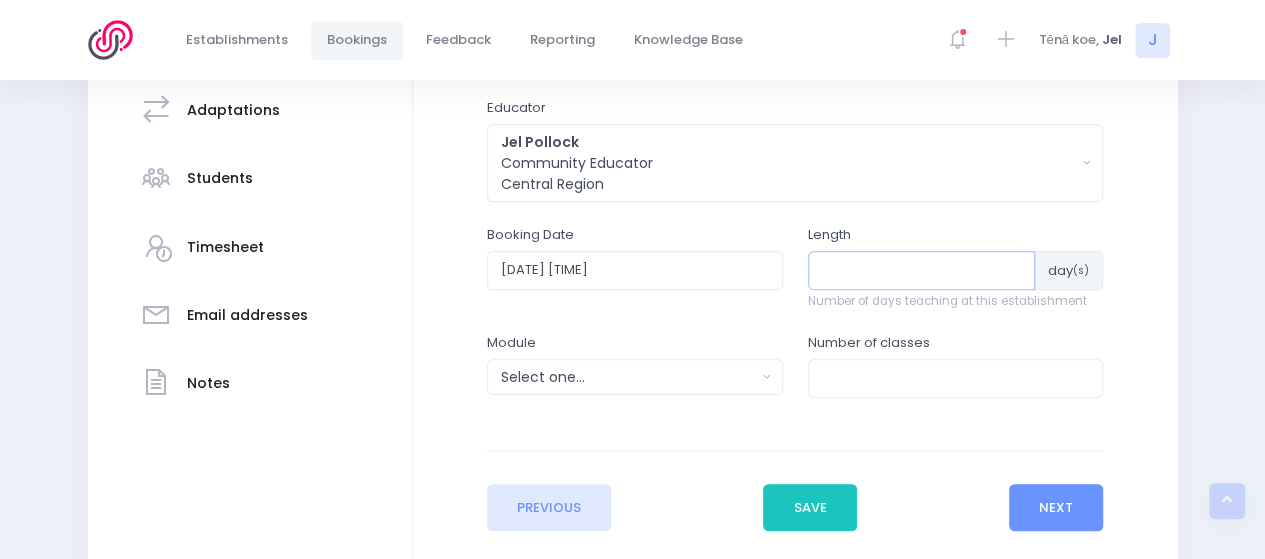 click at bounding box center (922, 270) 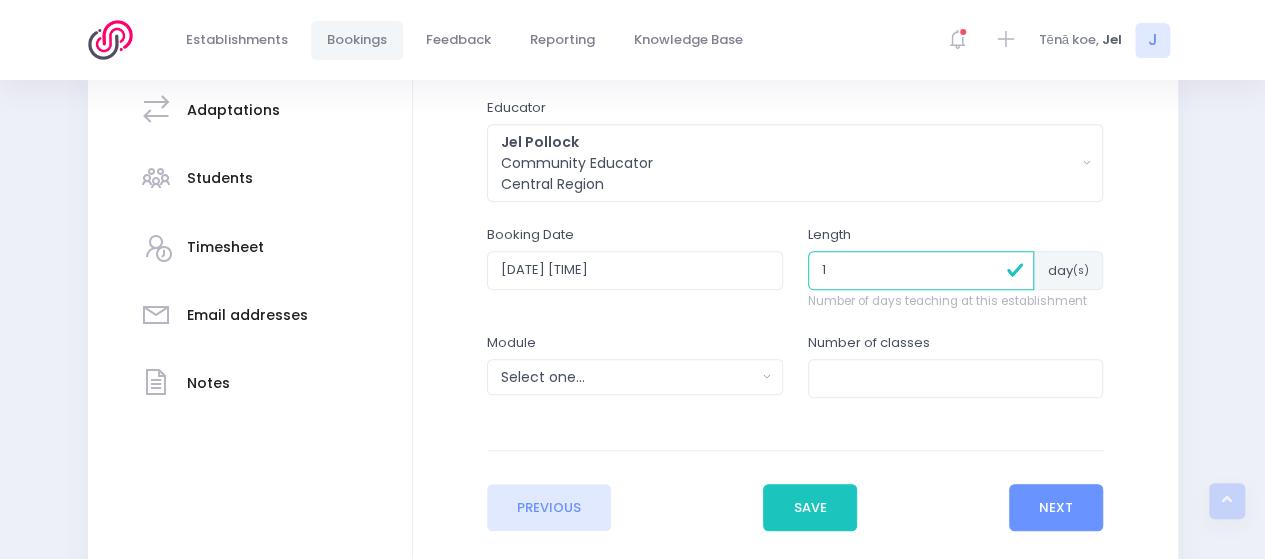 type on "1" 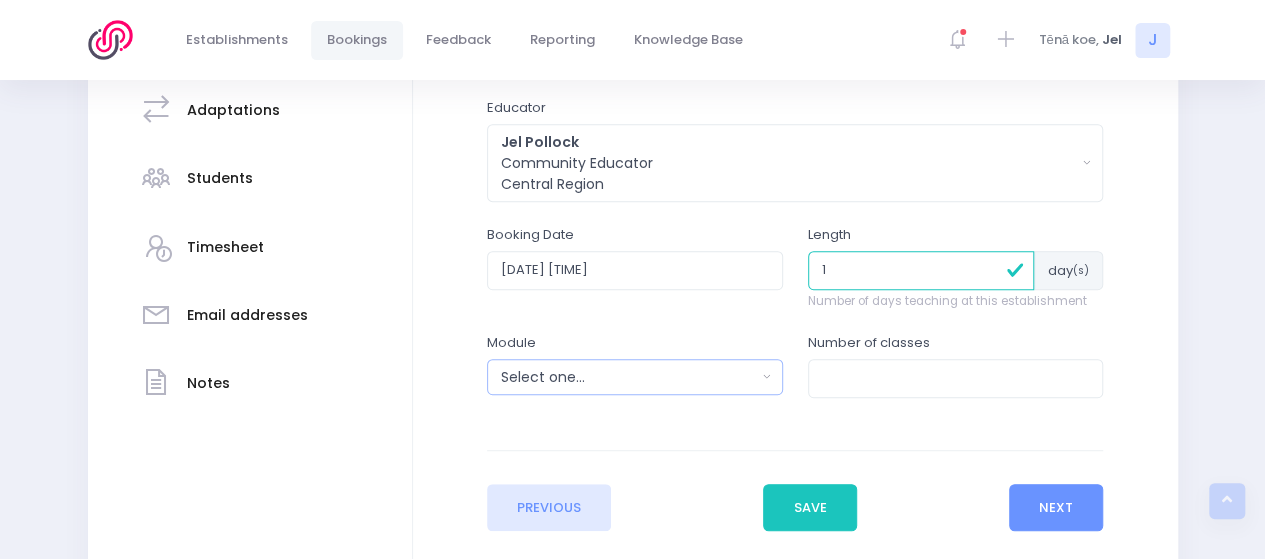click on "Select one..." at bounding box center [628, 377] 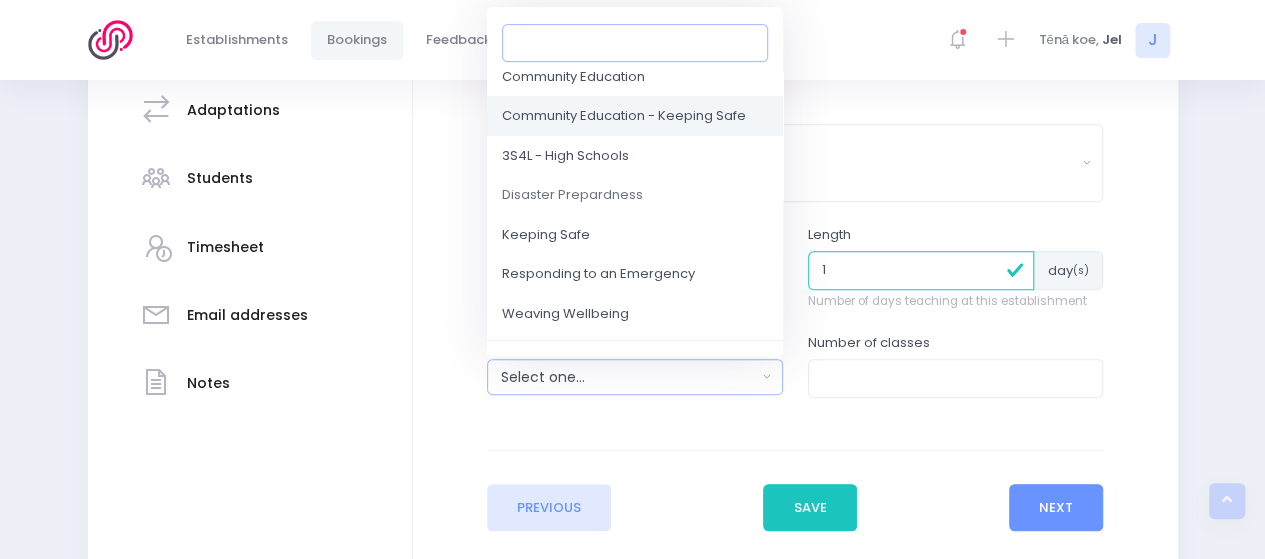 scroll, scrollTop: 200, scrollLeft: 0, axis: vertical 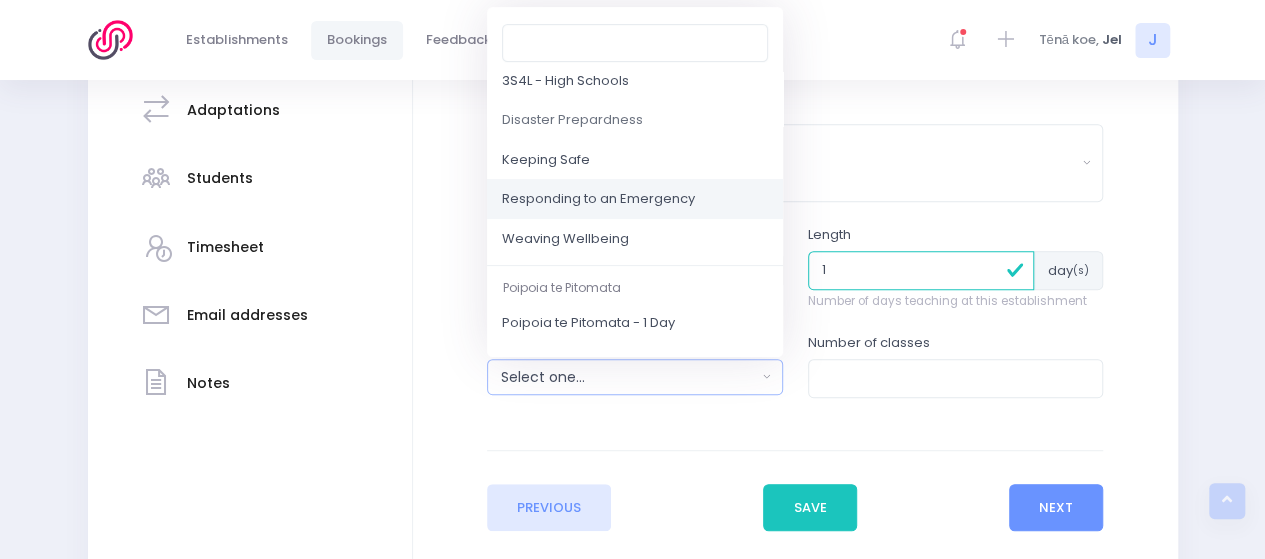 click on "Responding to an Emergency" at bounding box center (598, 200) 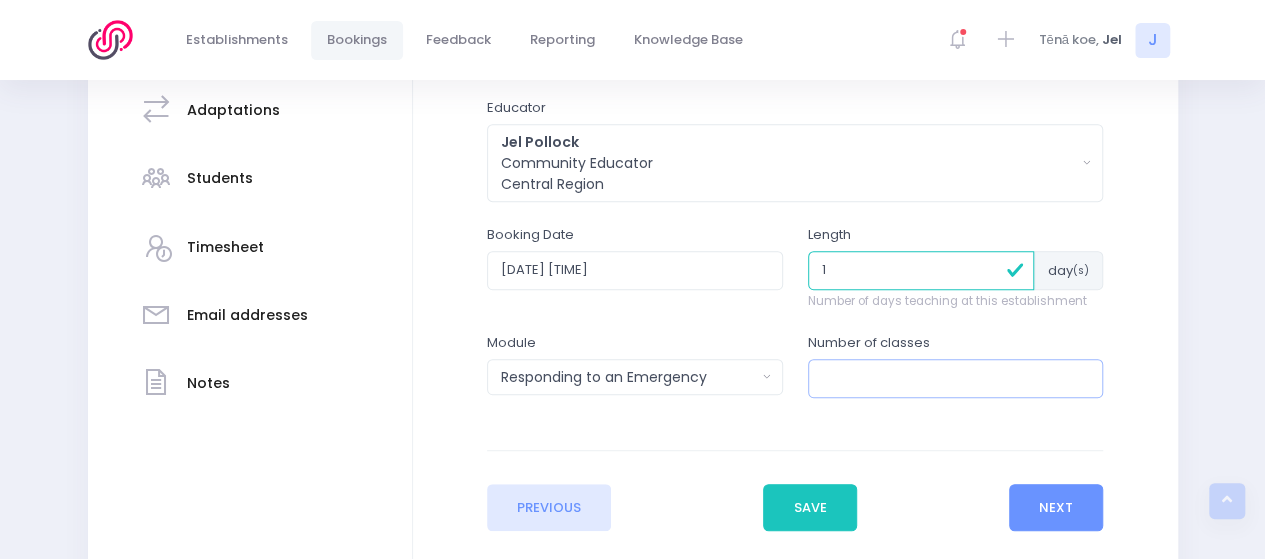 click at bounding box center (956, 378) 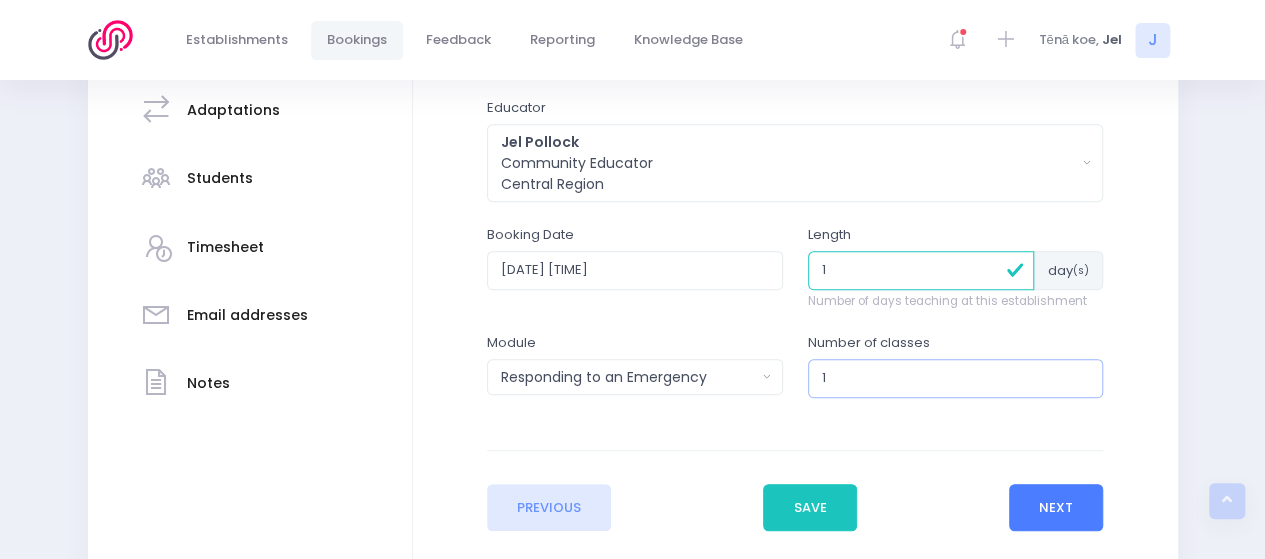 type on "1" 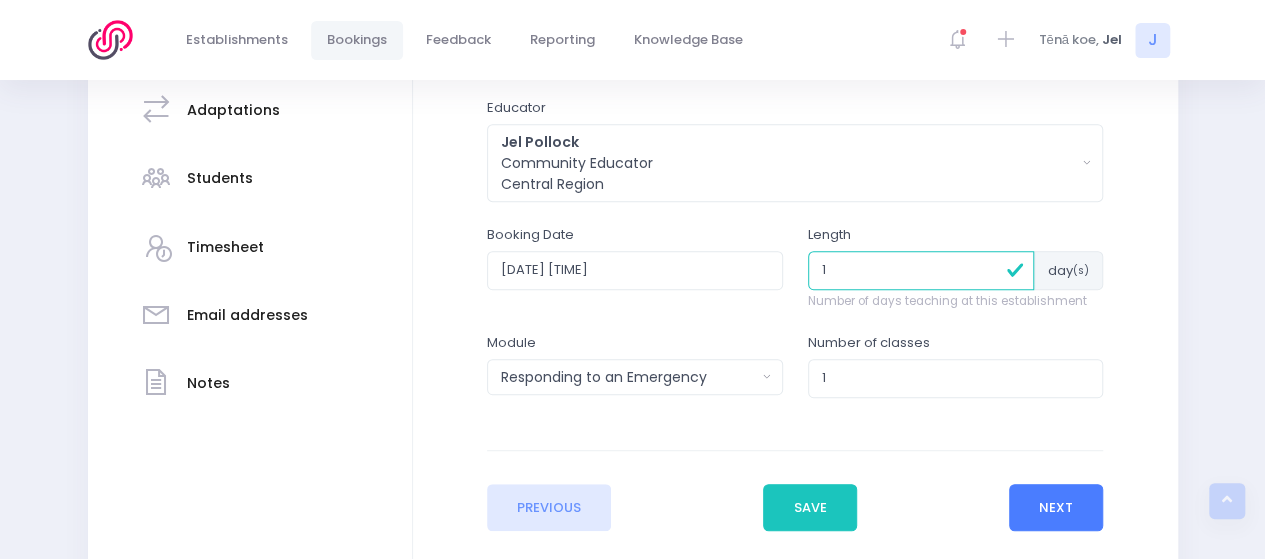 click on "Next" at bounding box center [1056, 508] 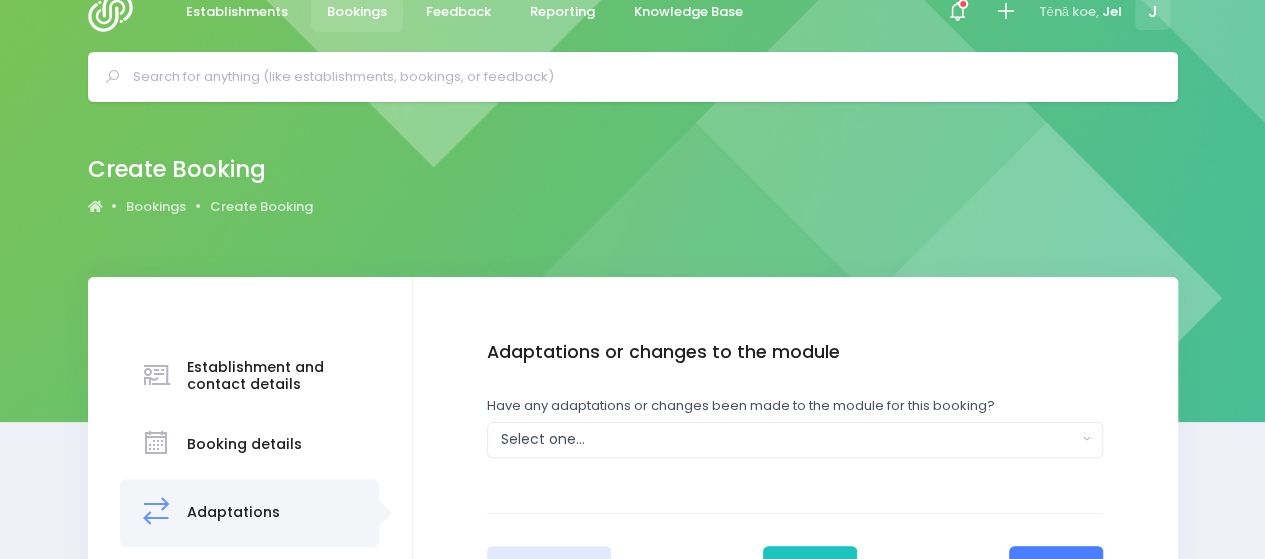 scroll, scrollTop: 0, scrollLeft: 0, axis: both 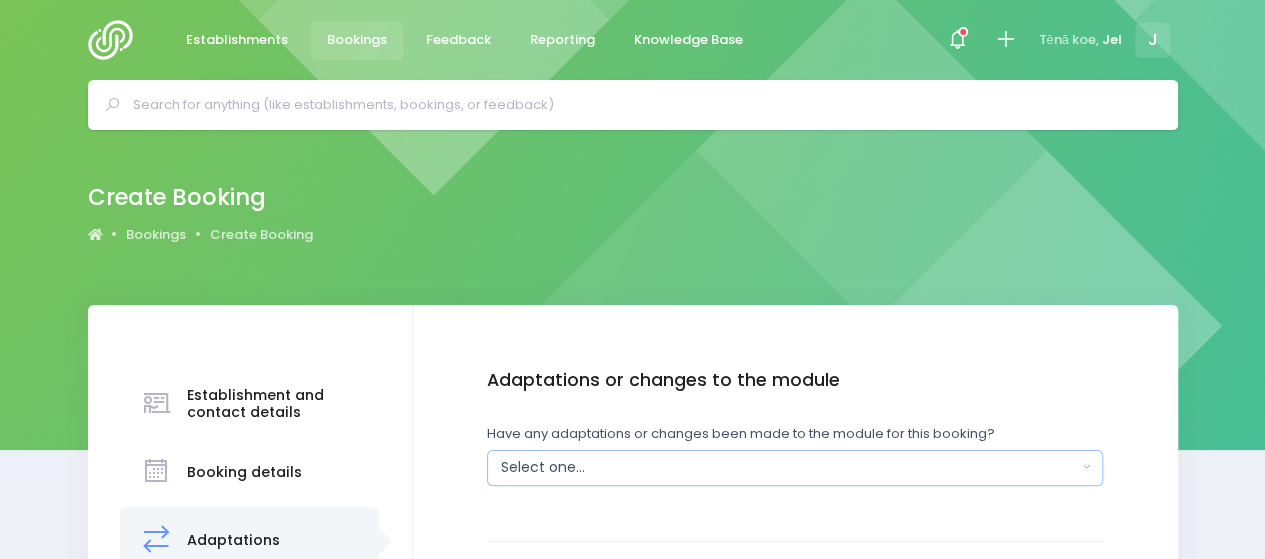 click on "Select one..." at bounding box center (795, 468) 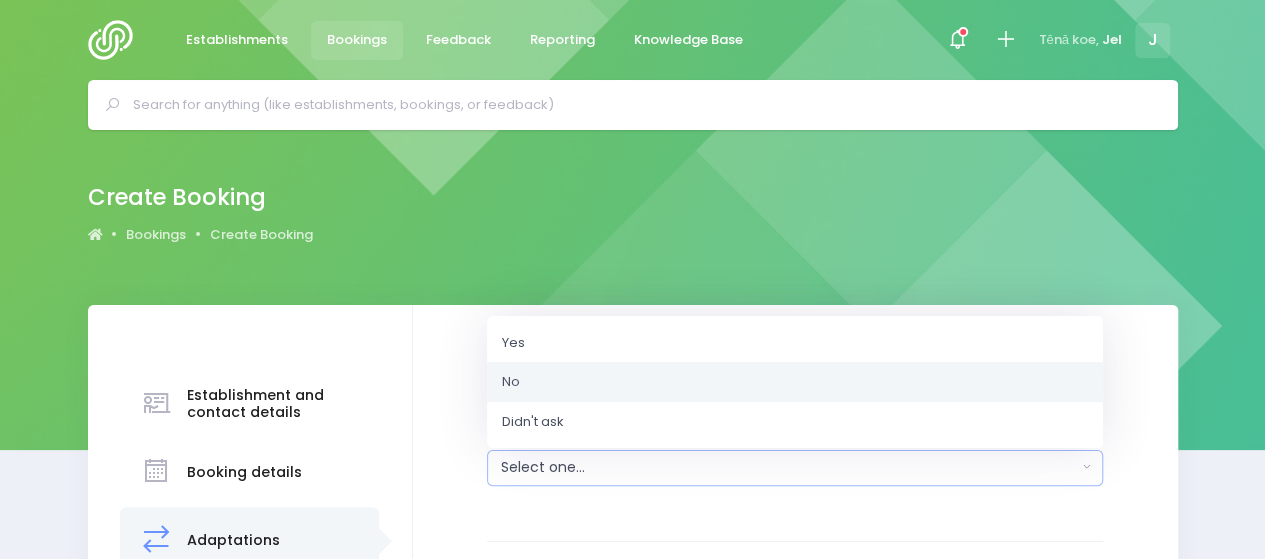 click on "No" at bounding box center [795, 382] 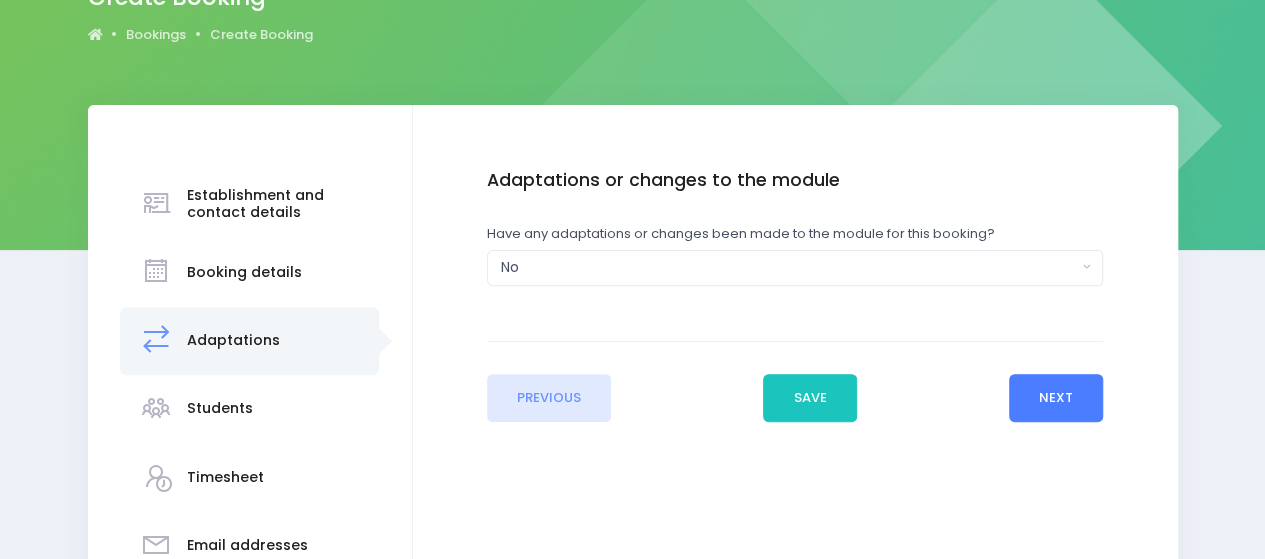click on "Next" at bounding box center (1056, 398) 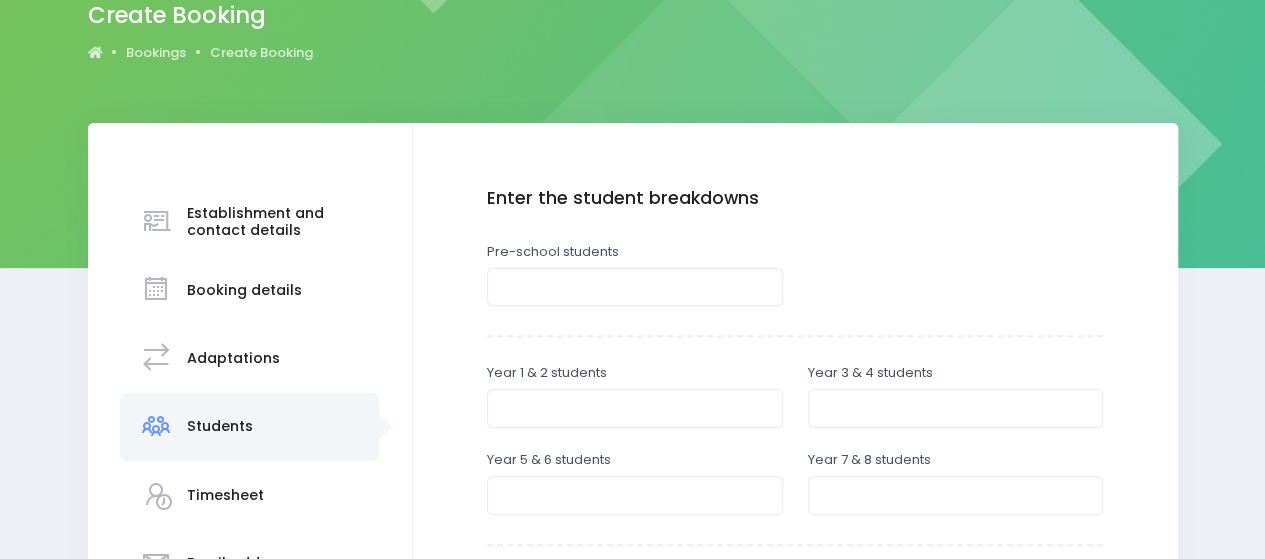 scroll, scrollTop: 200, scrollLeft: 0, axis: vertical 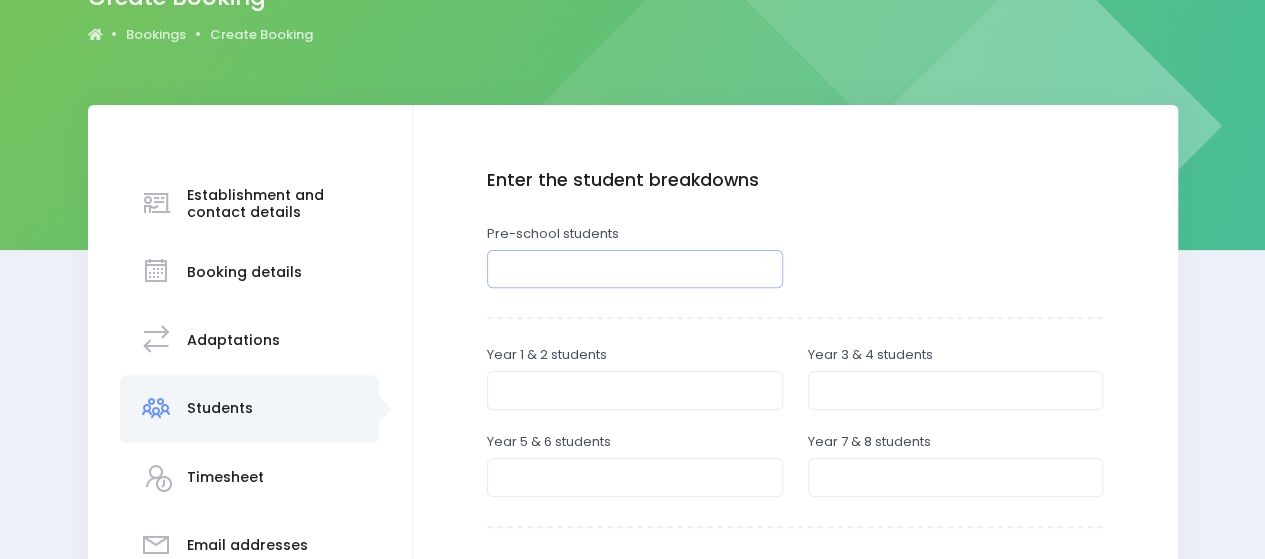 click at bounding box center [635, 269] 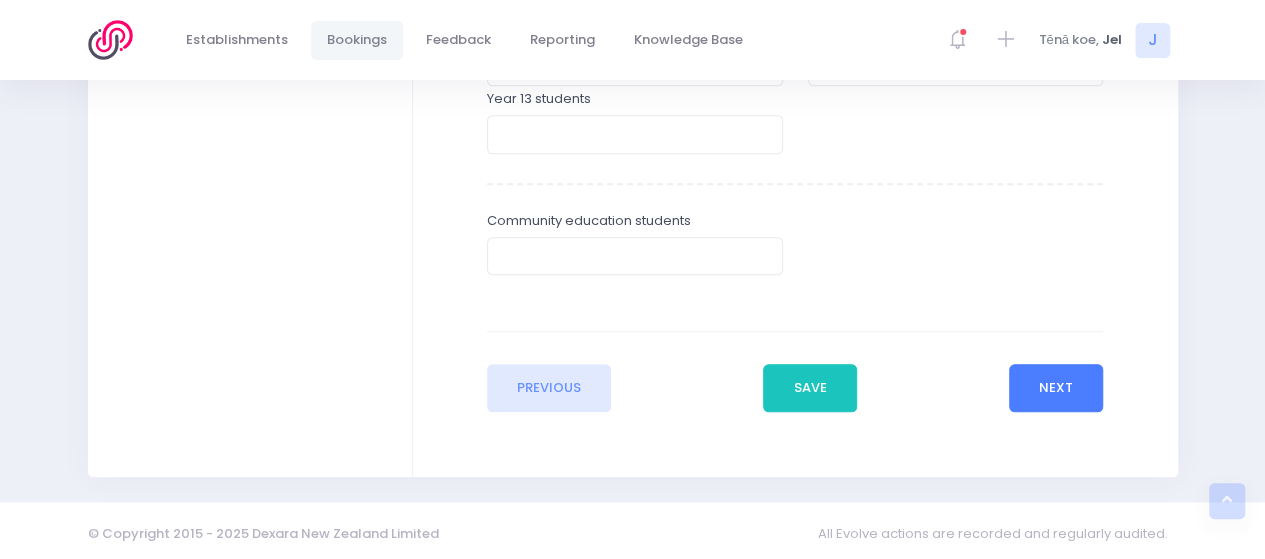 type on "36" 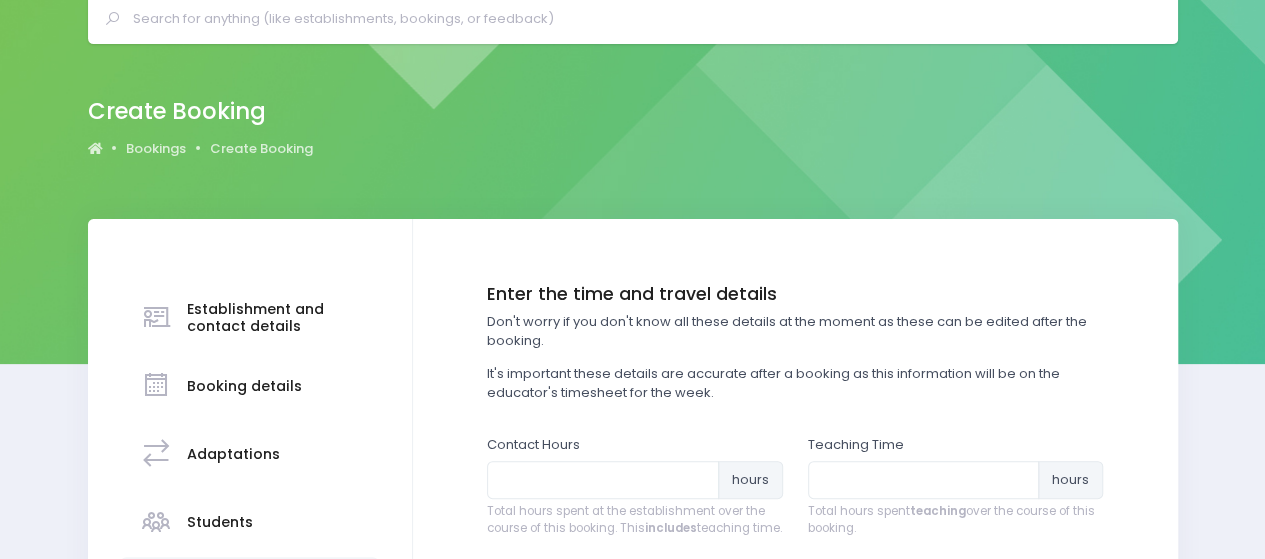 scroll, scrollTop: 200, scrollLeft: 0, axis: vertical 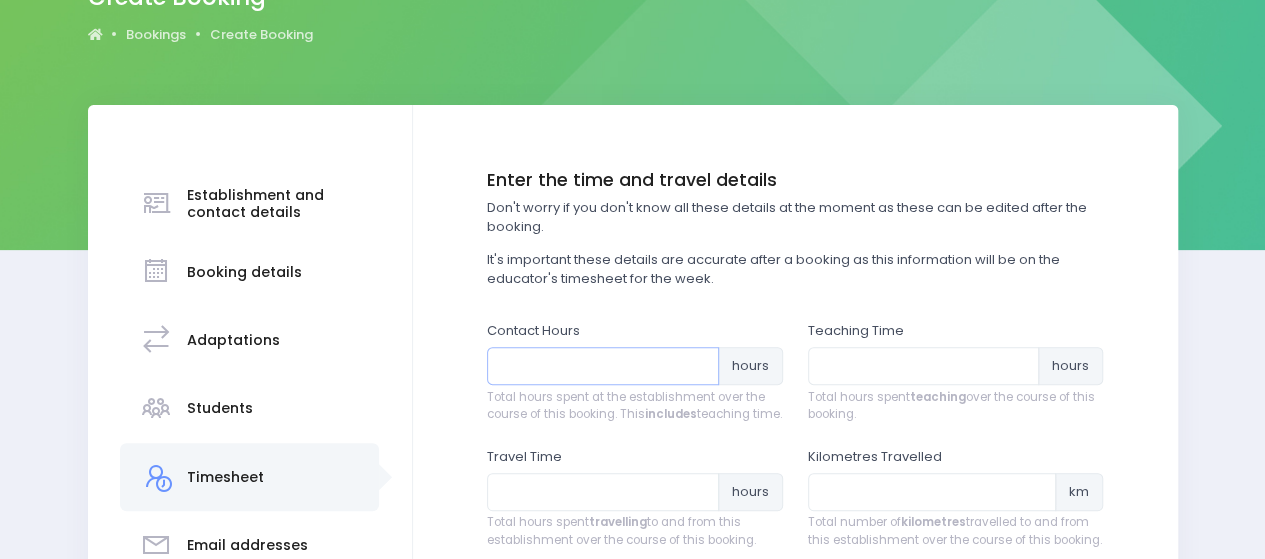 click at bounding box center (603, 366) 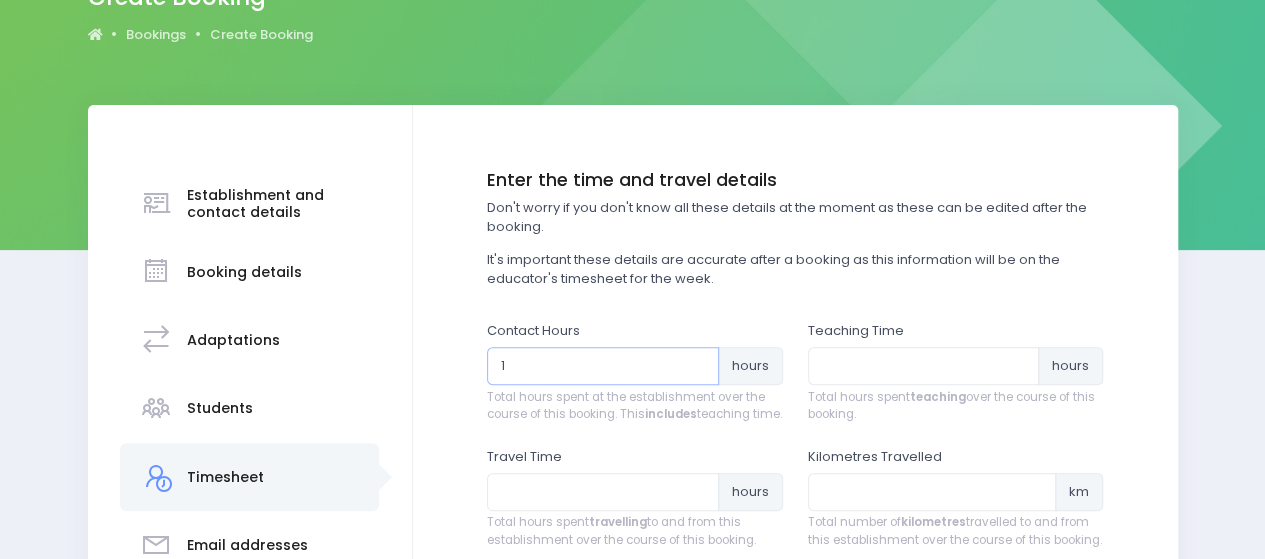 type on "1" 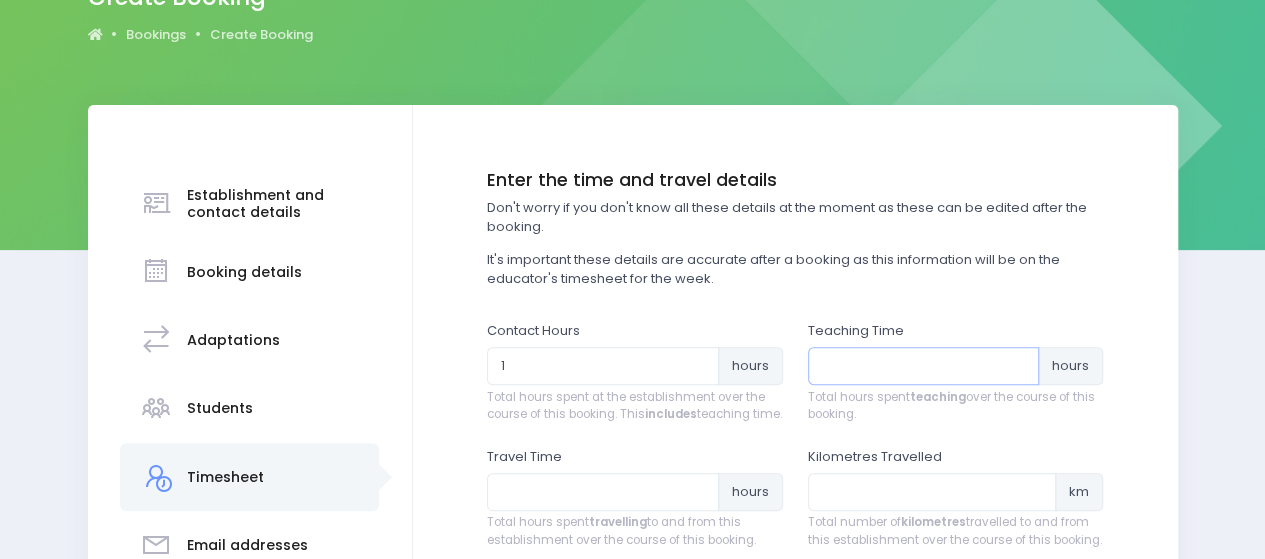 click at bounding box center (924, 366) 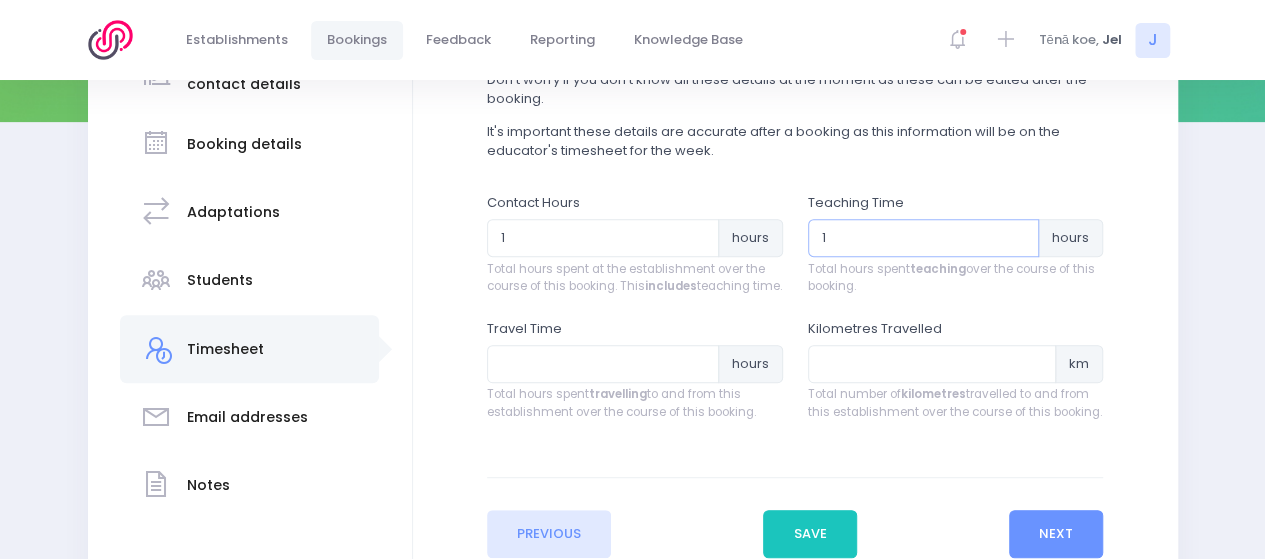 scroll, scrollTop: 498, scrollLeft: 0, axis: vertical 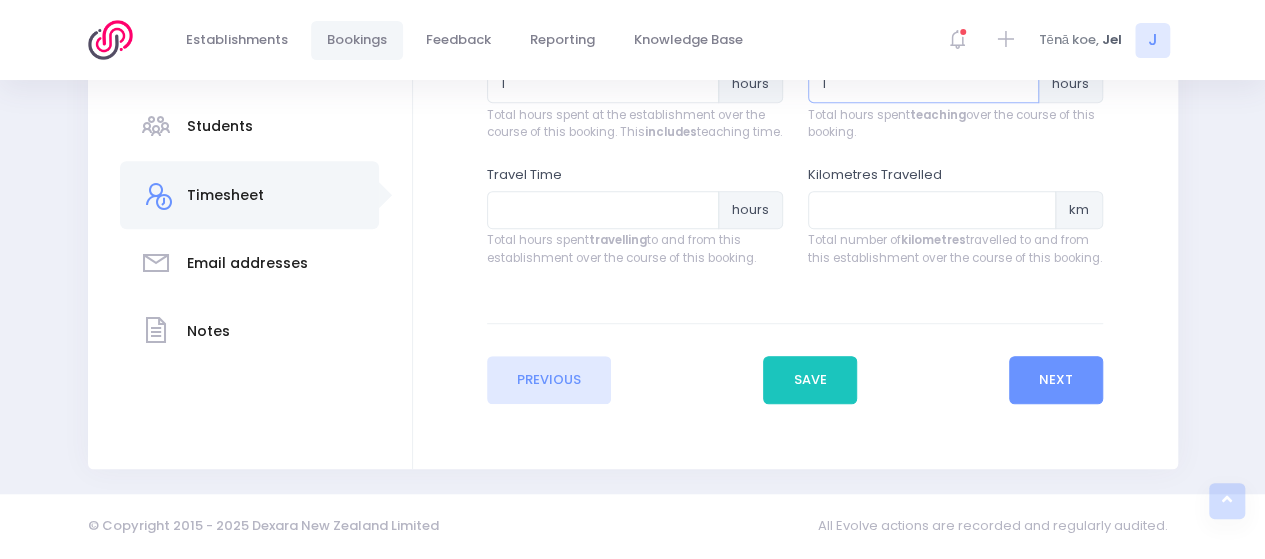 type on "1" 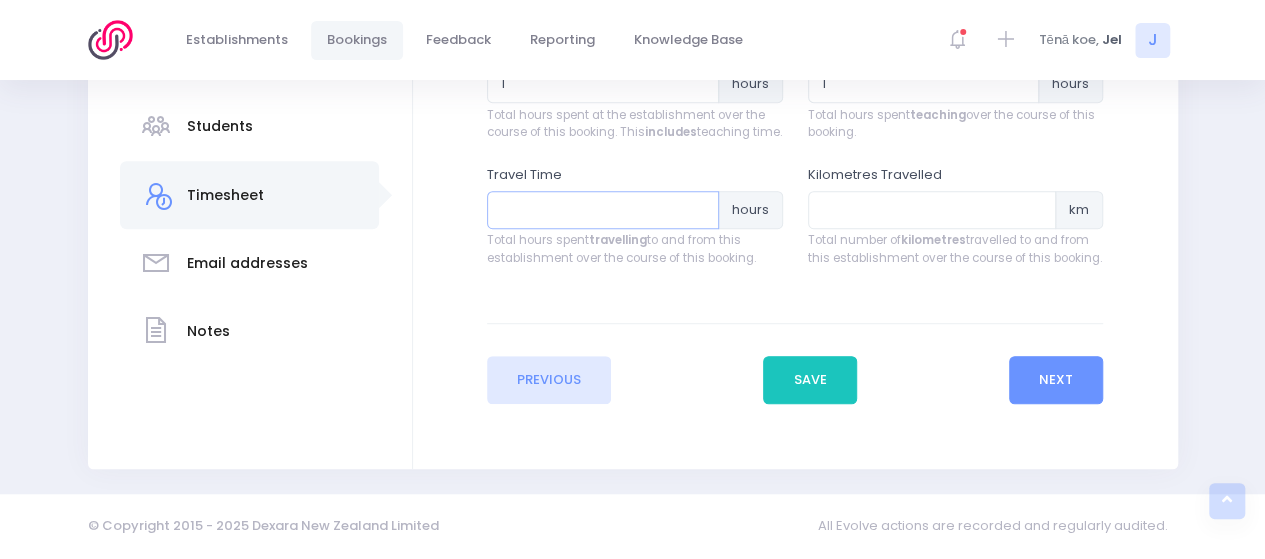 click at bounding box center [603, 210] 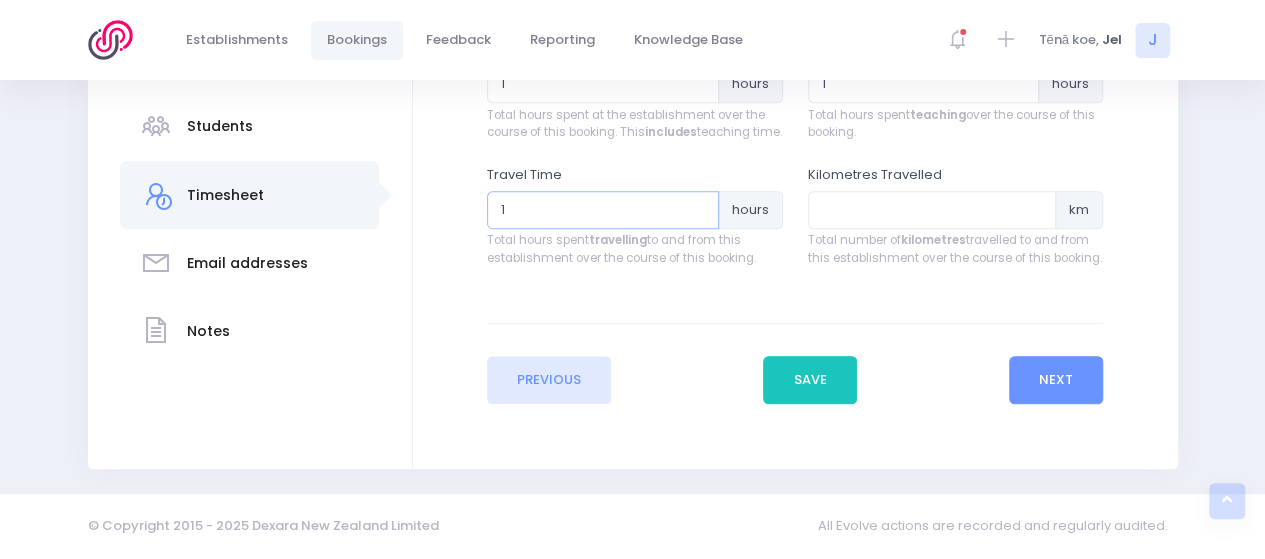 type on "1" 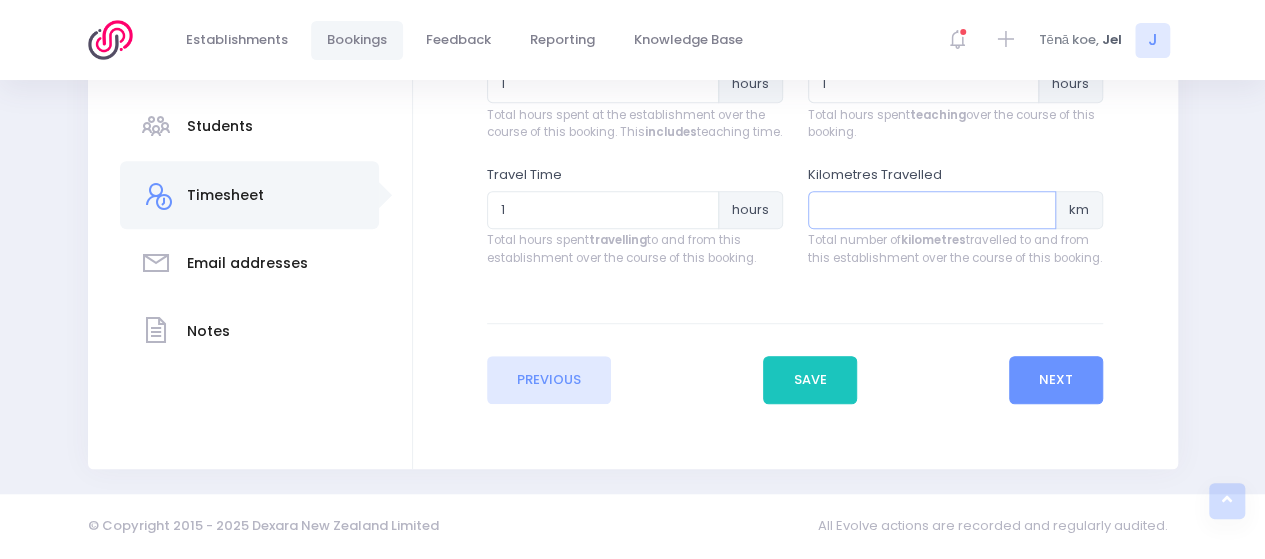 click at bounding box center [932, 210] 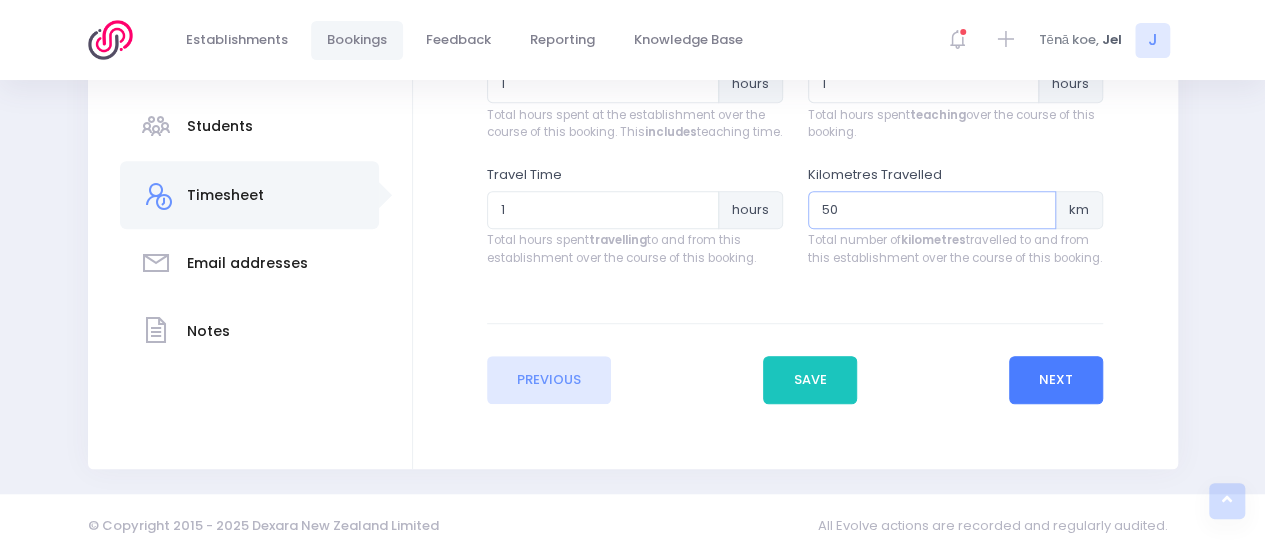 type on "50" 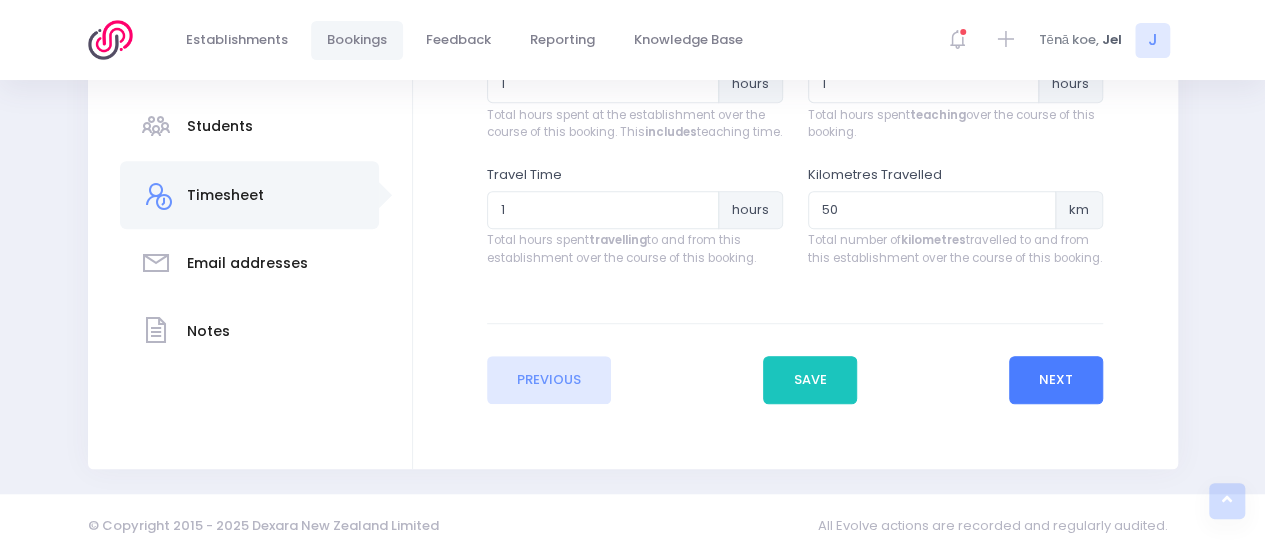 click on "Next" at bounding box center [1056, 380] 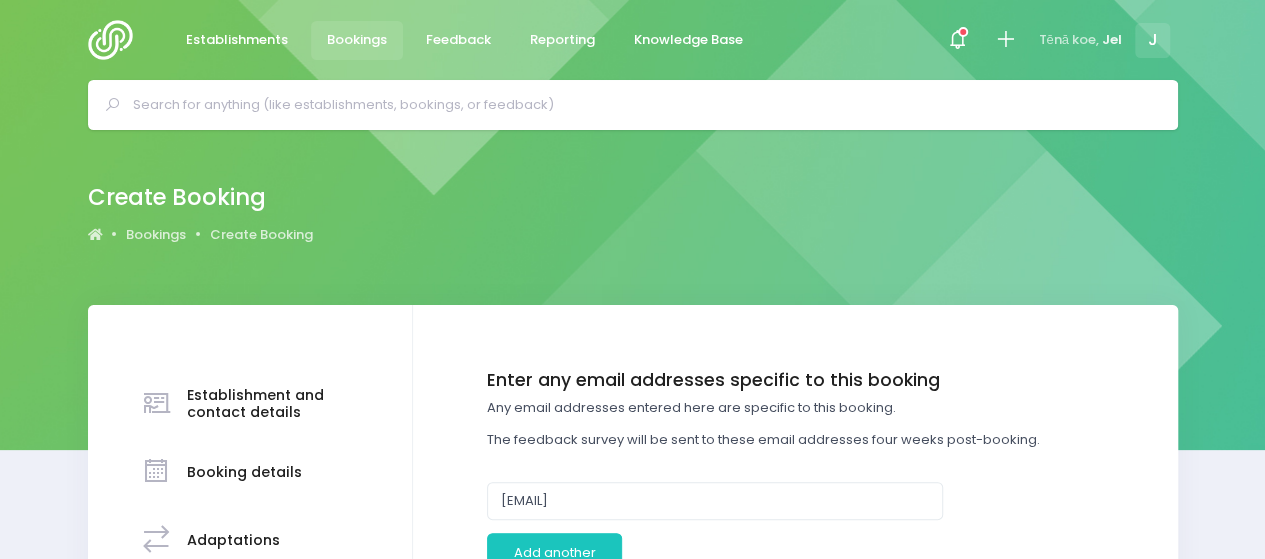 scroll, scrollTop: 100, scrollLeft: 0, axis: vertical 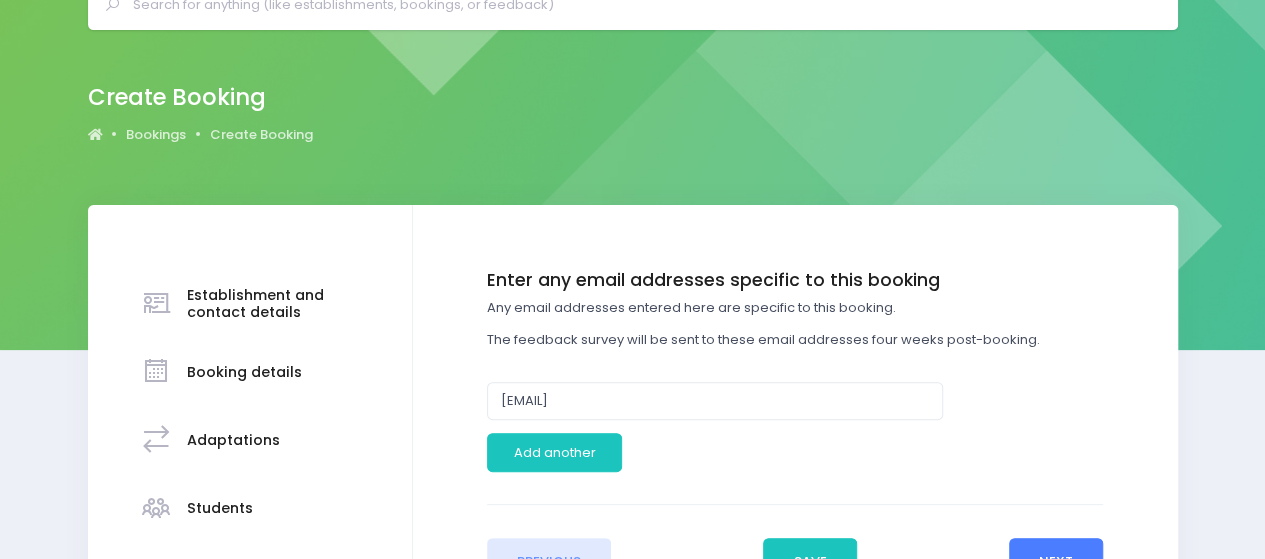 click on "Next" at bounding box center (1056, 562) 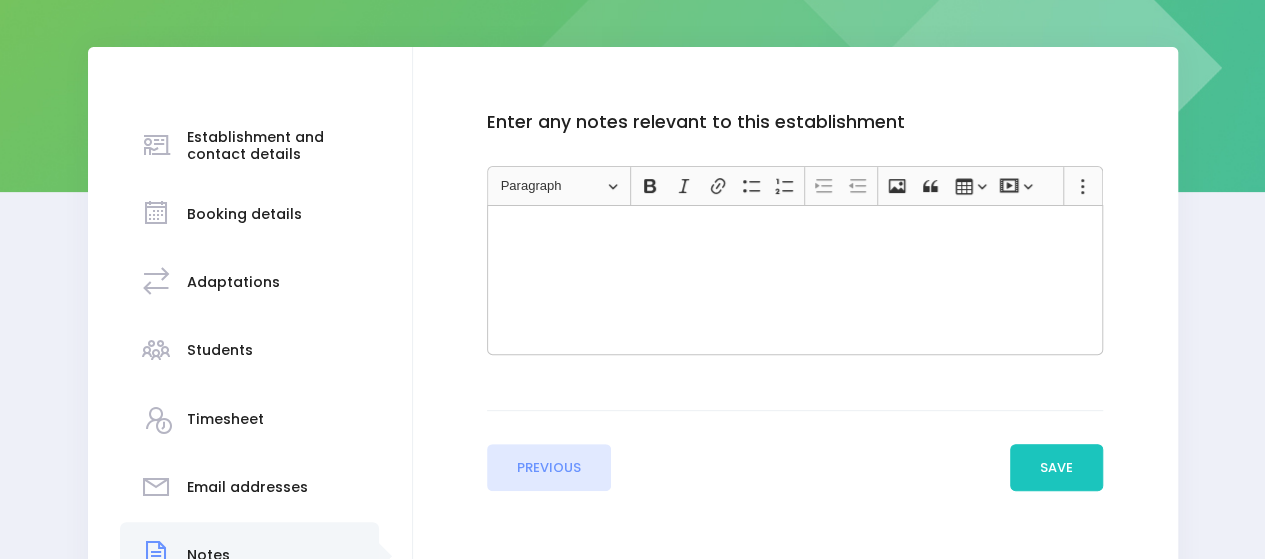 scroll, scrollTop: 300, scrollLeft: 0, axis: vertical 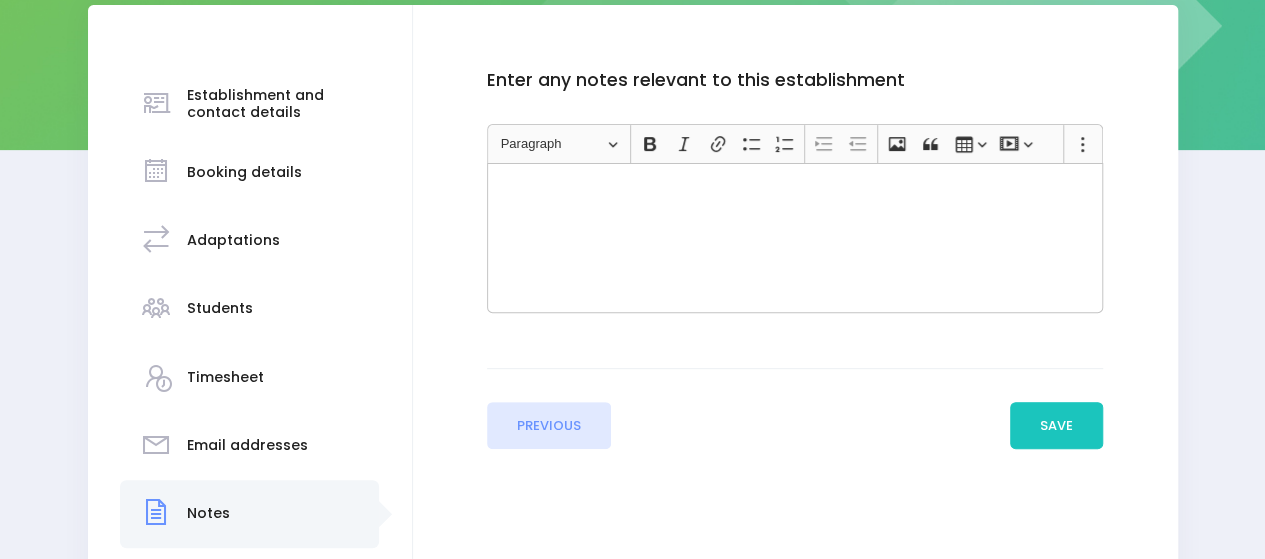 click on "Previous
Save
Next" at bounding box center [795, 408] 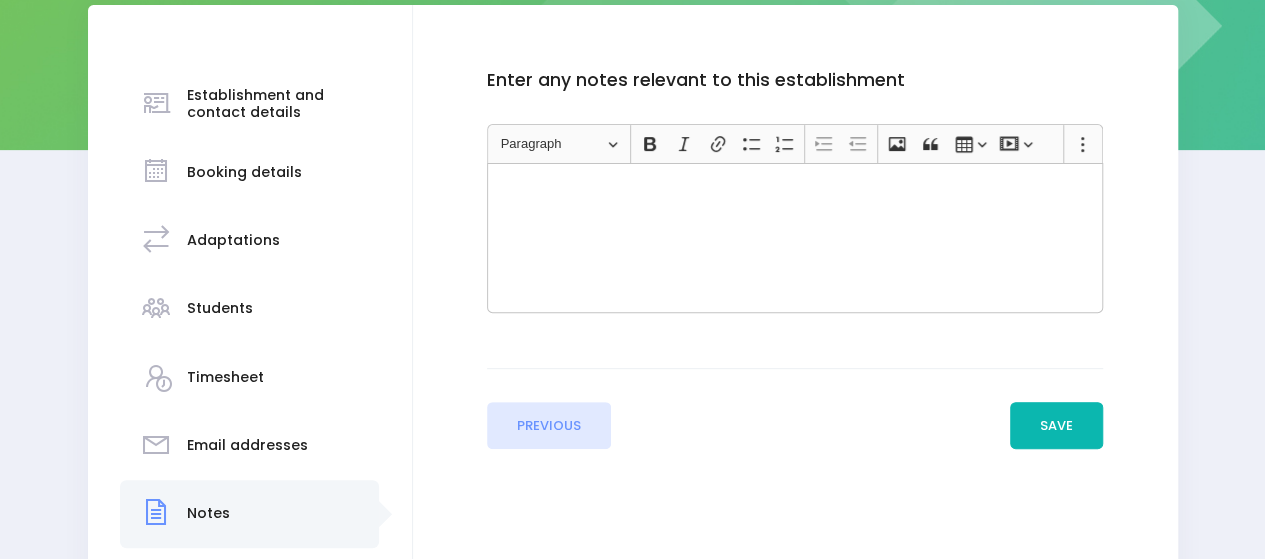 click on "Save" at bounding box center (1057, 426) 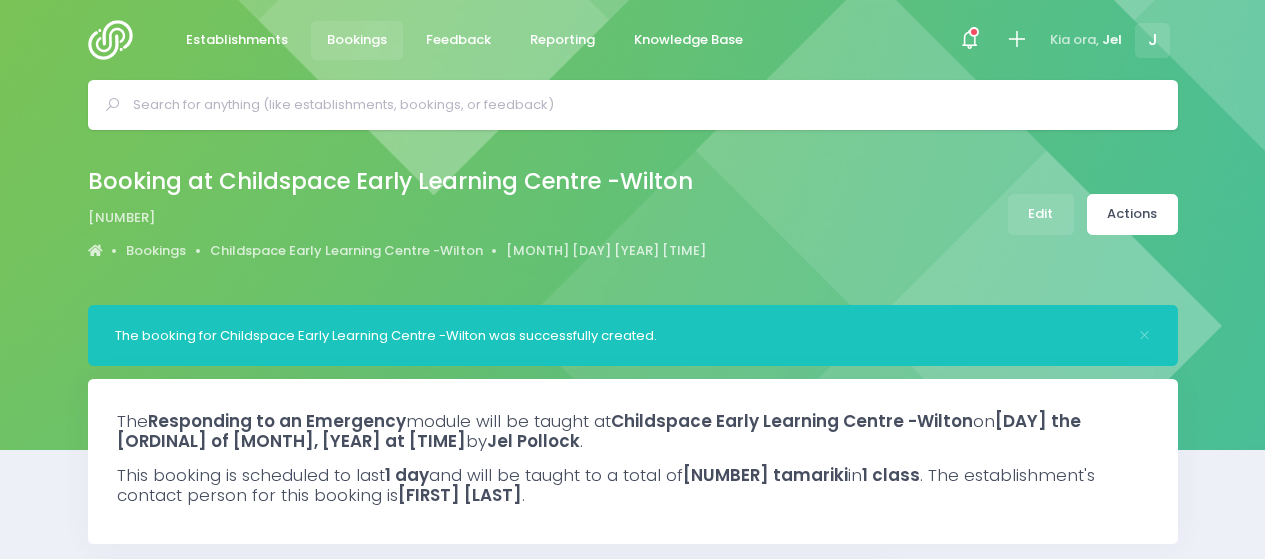 select on "5" 